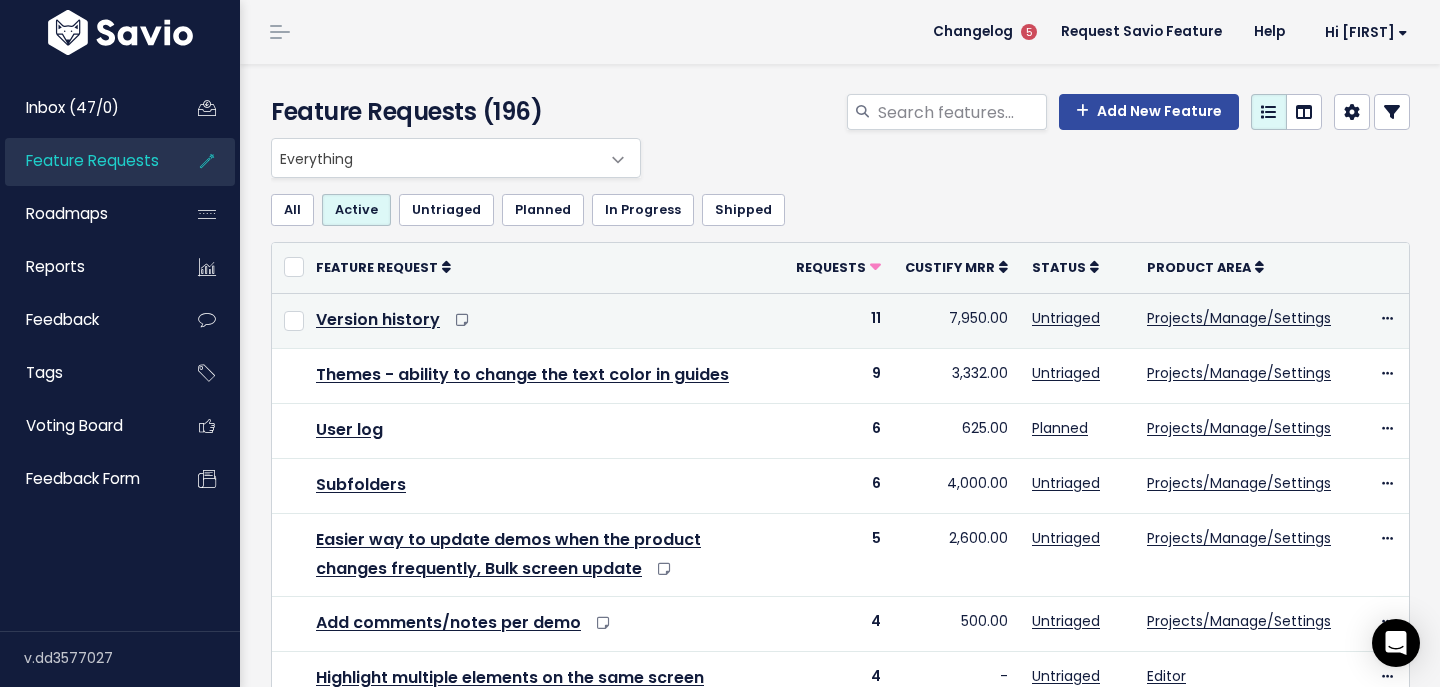 scroll, scrollTop: 0, scrollLeft: 0, axis: both 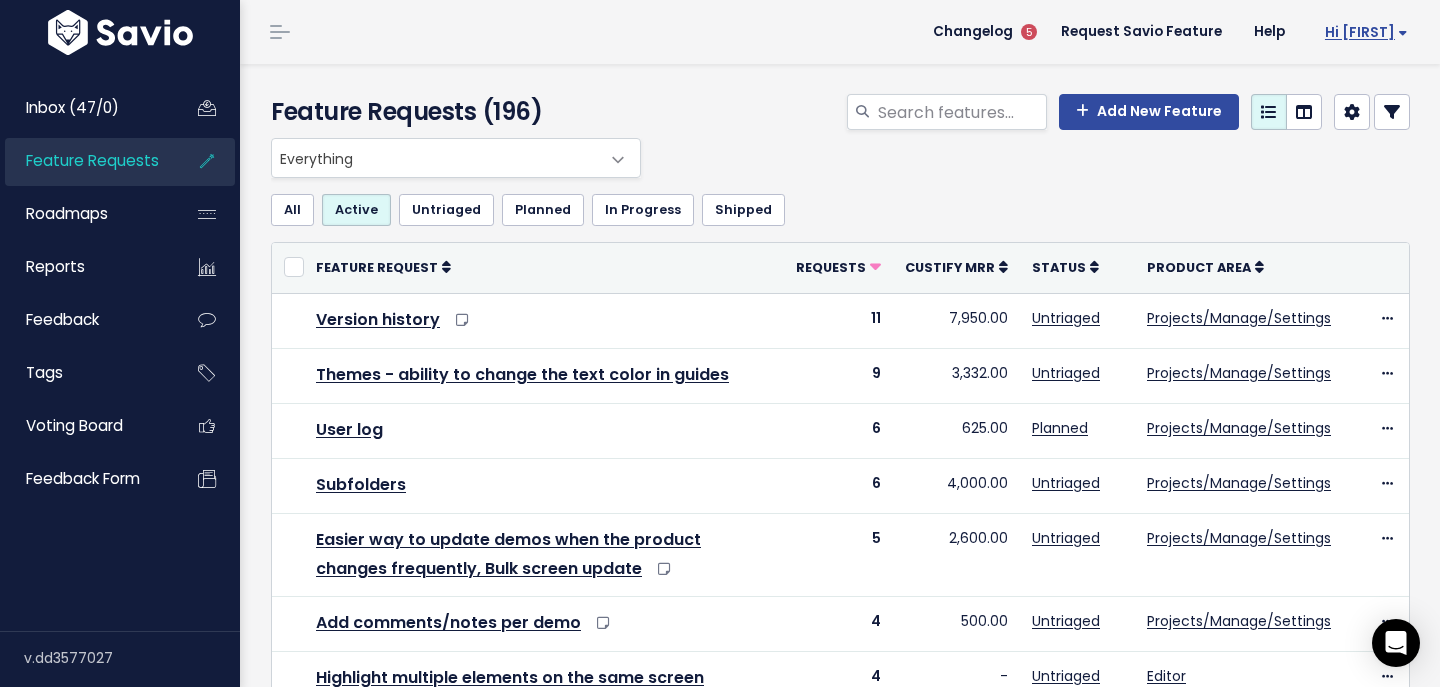 click on "Hi [LAST]" at bounding box center [1362, 32] 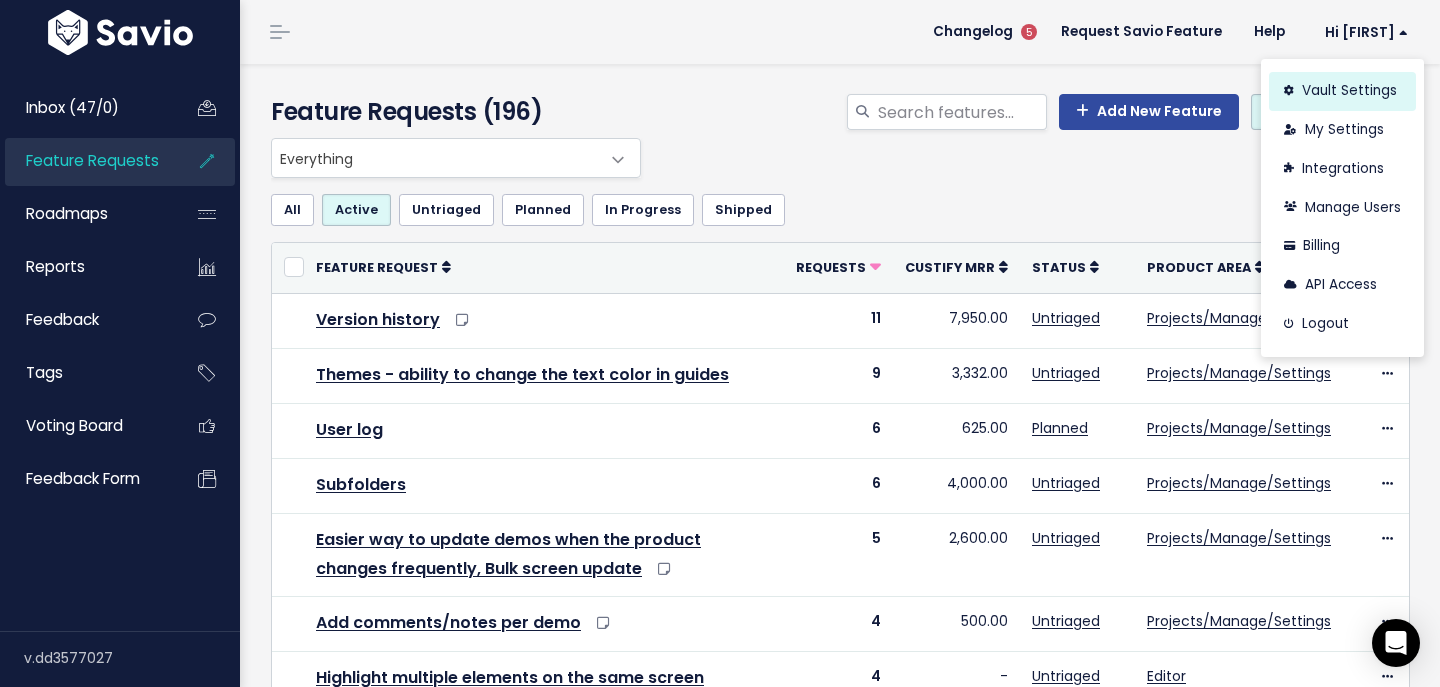 click on "Vault Settings" at bounding box center (1342, 91) 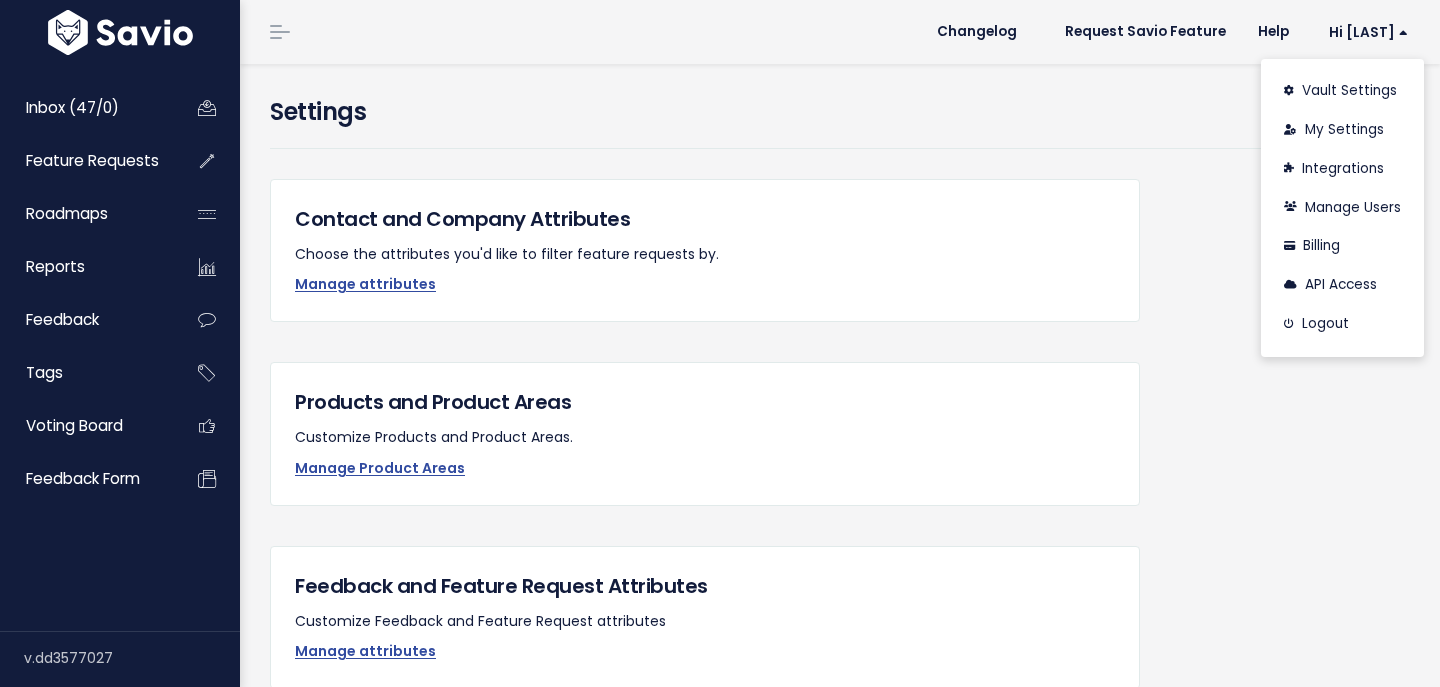 scroll, scrollTop: 0, scrollLeft: 0, axis: both 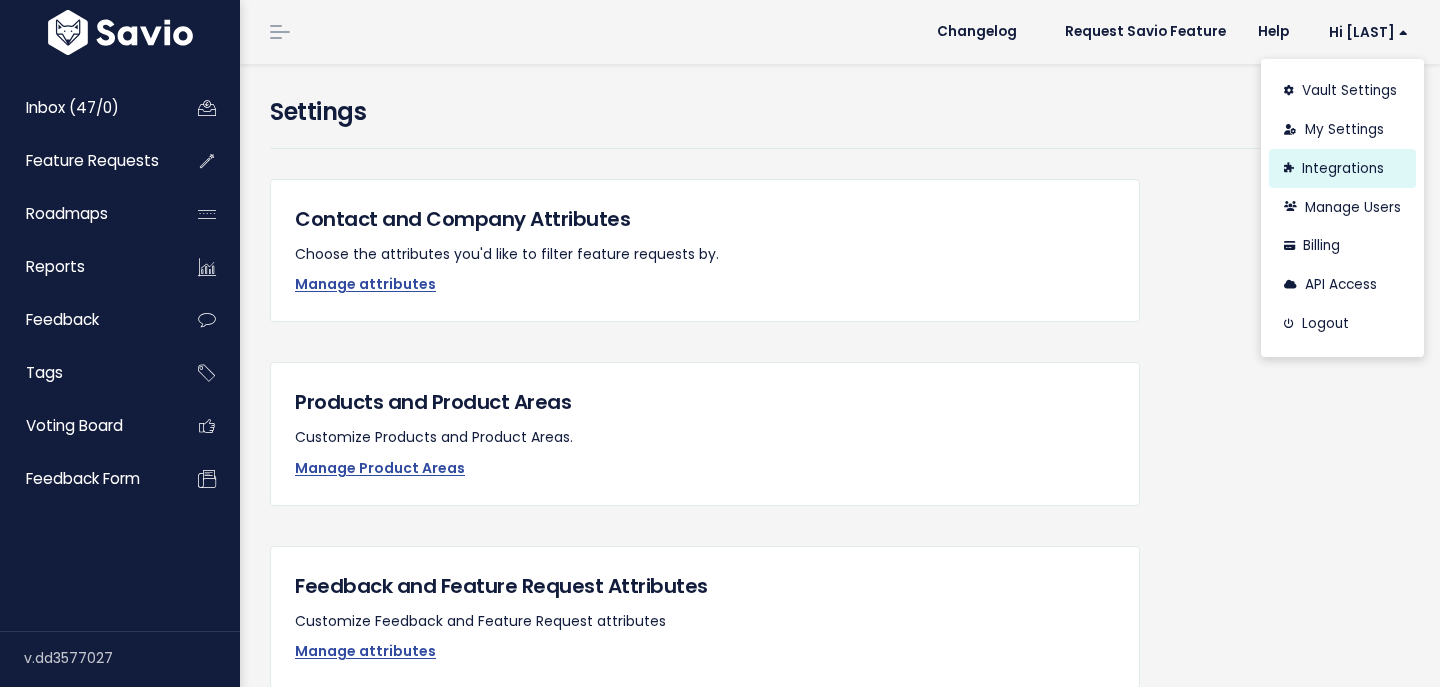 click on "Integrations" at bounding box center [1342, 168] 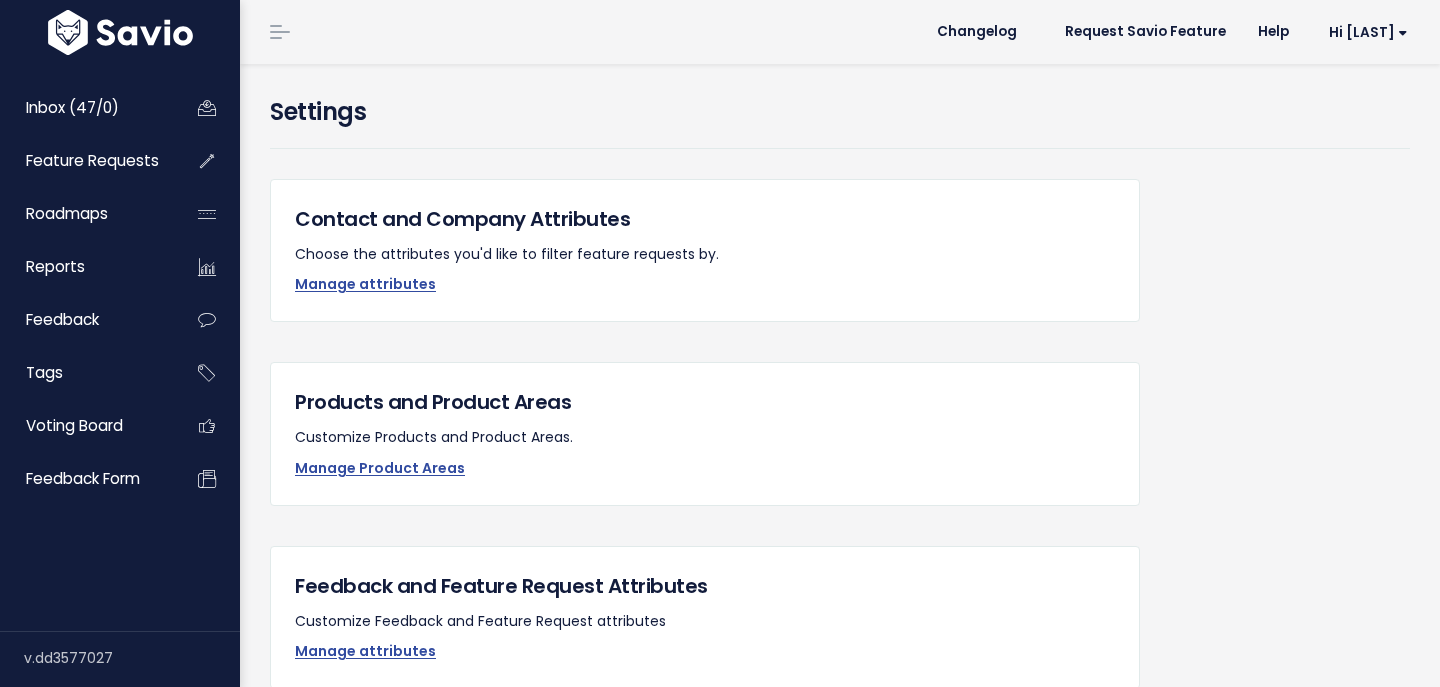 scroll, scrollTop: 0, scrollLeft: 0, axis: both 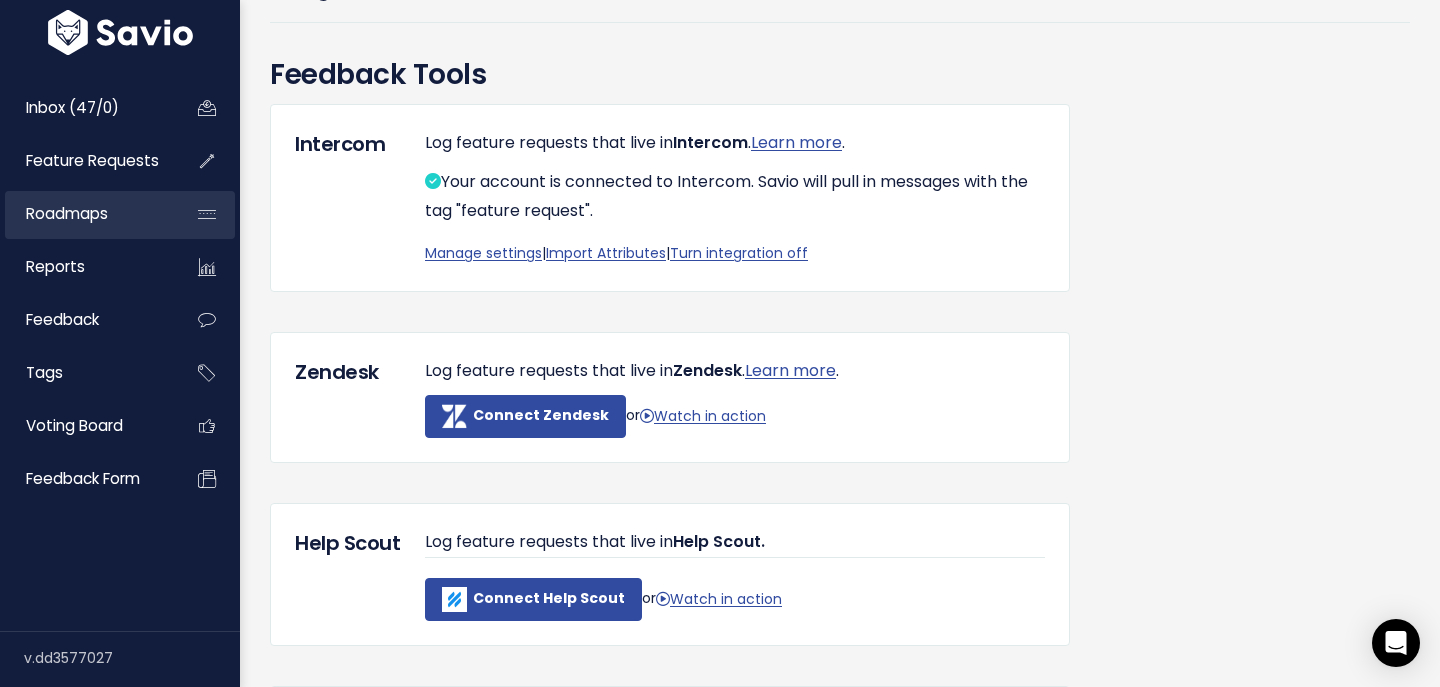click on "Roadmaps" at bounding box center (85, 214) 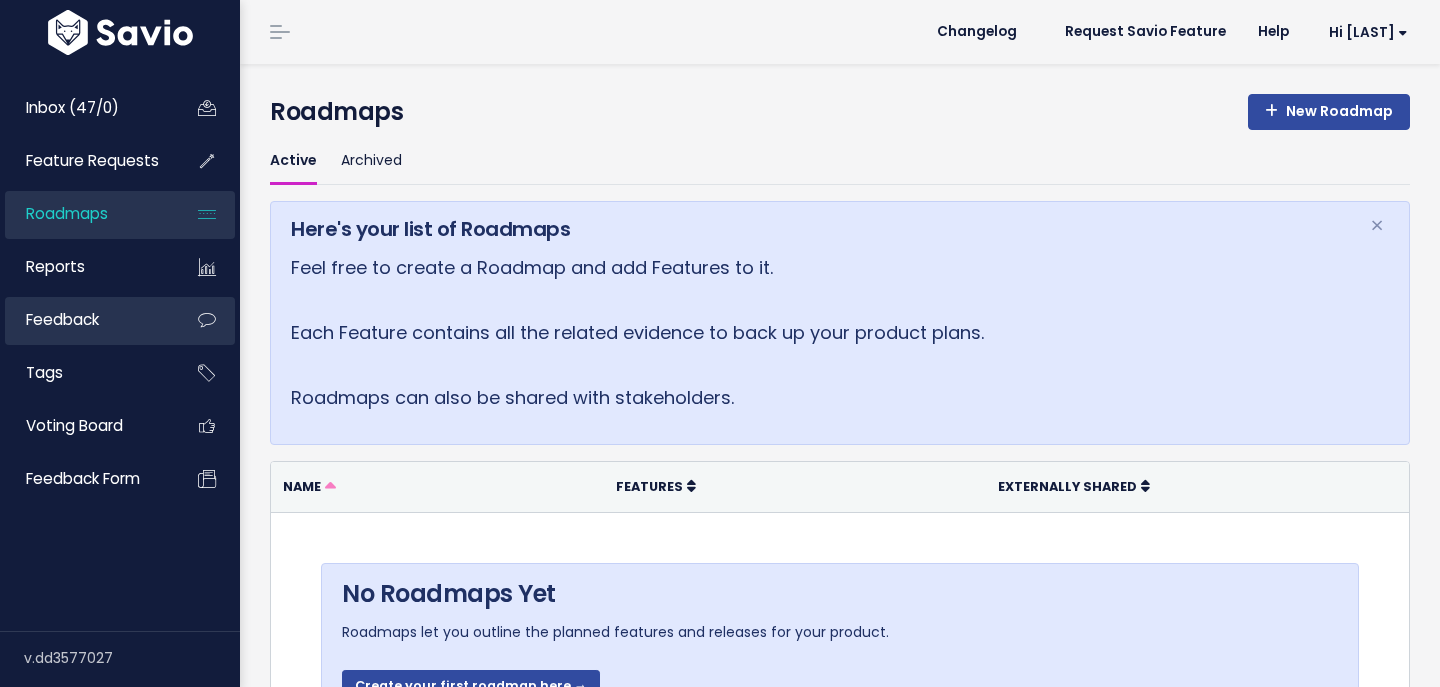 scroll, scrollTop: 0, scrollLeft: 0, axis: both 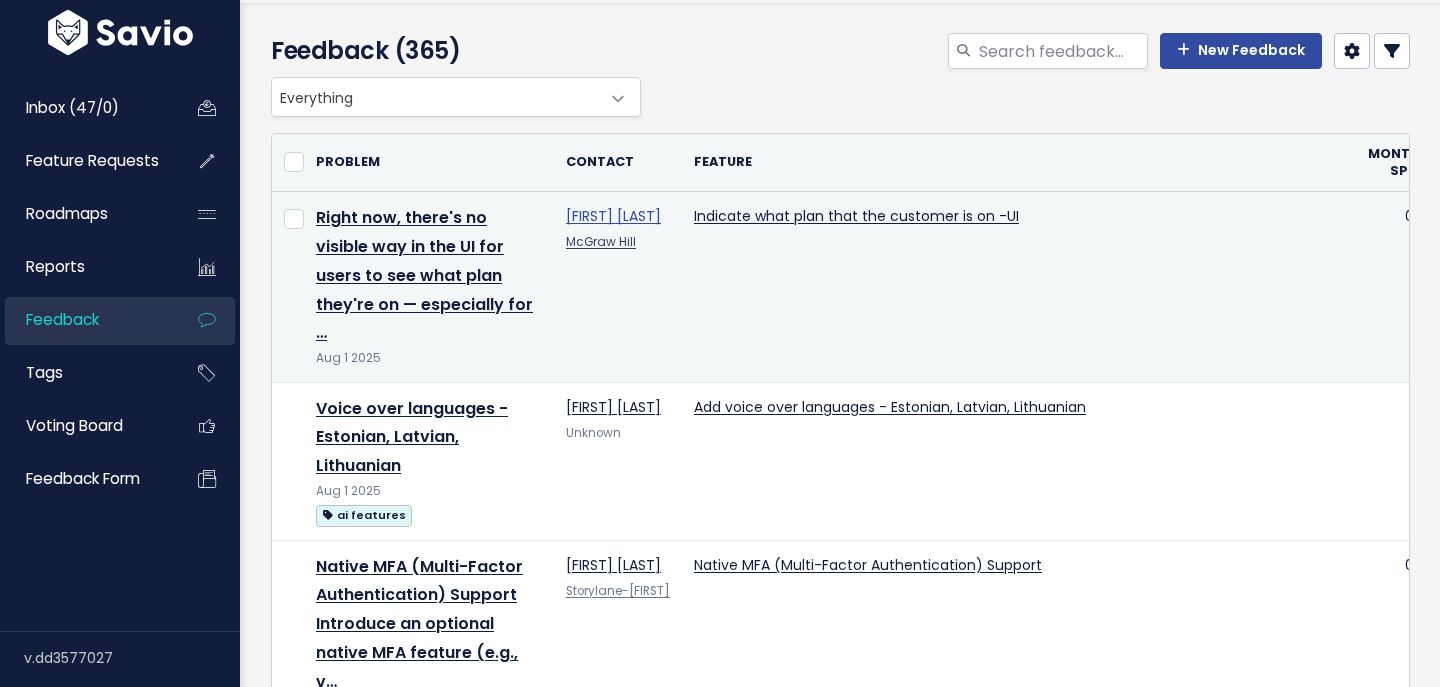 click on "MItch Gonzales" at bounding box center (613, 216) 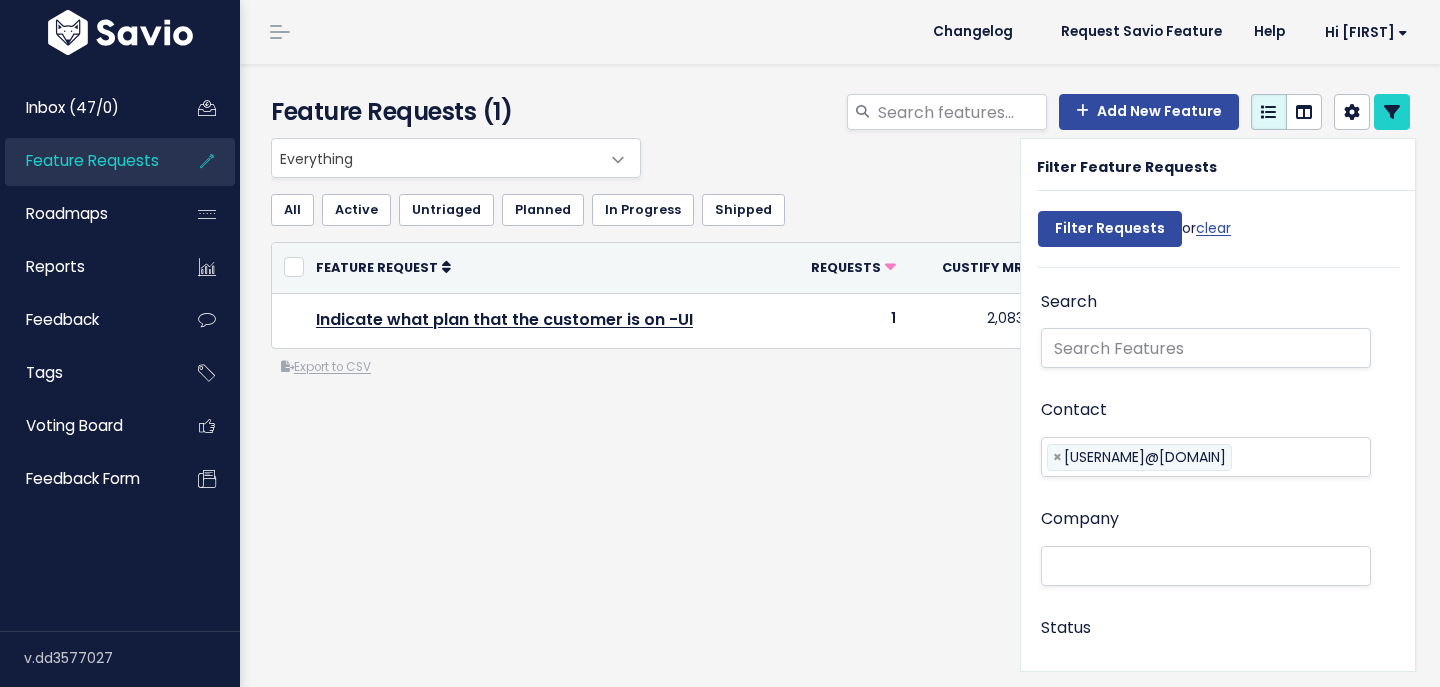 select 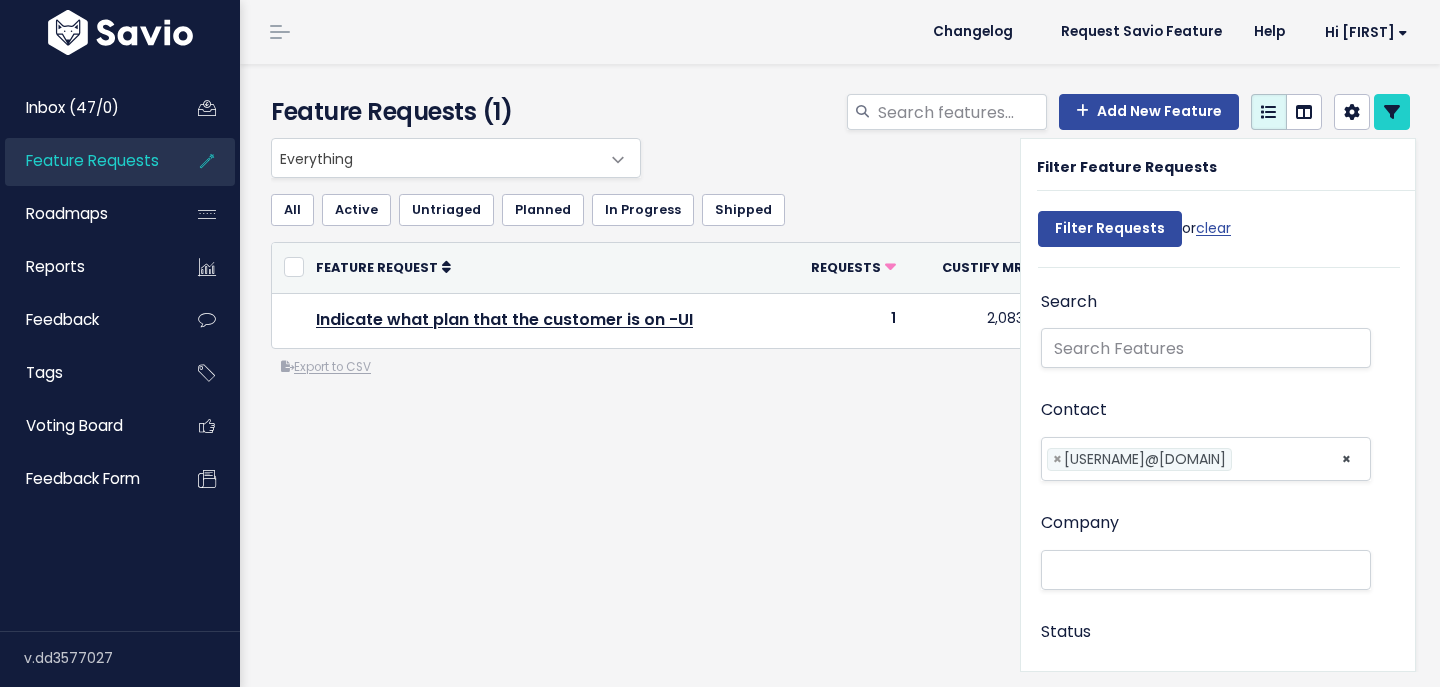 scroll, scrollTop: 0, scrollLeft: 0, axis: both 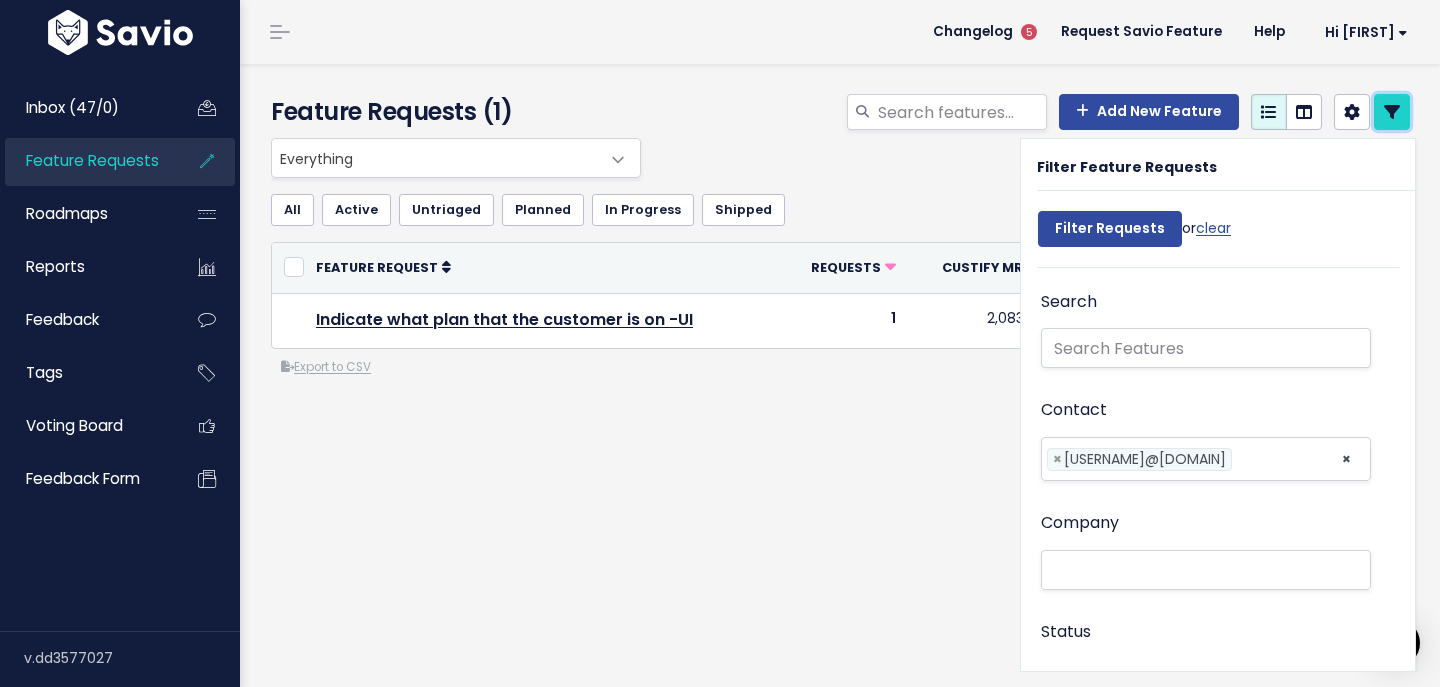 click at bounding box center (1392, 112) 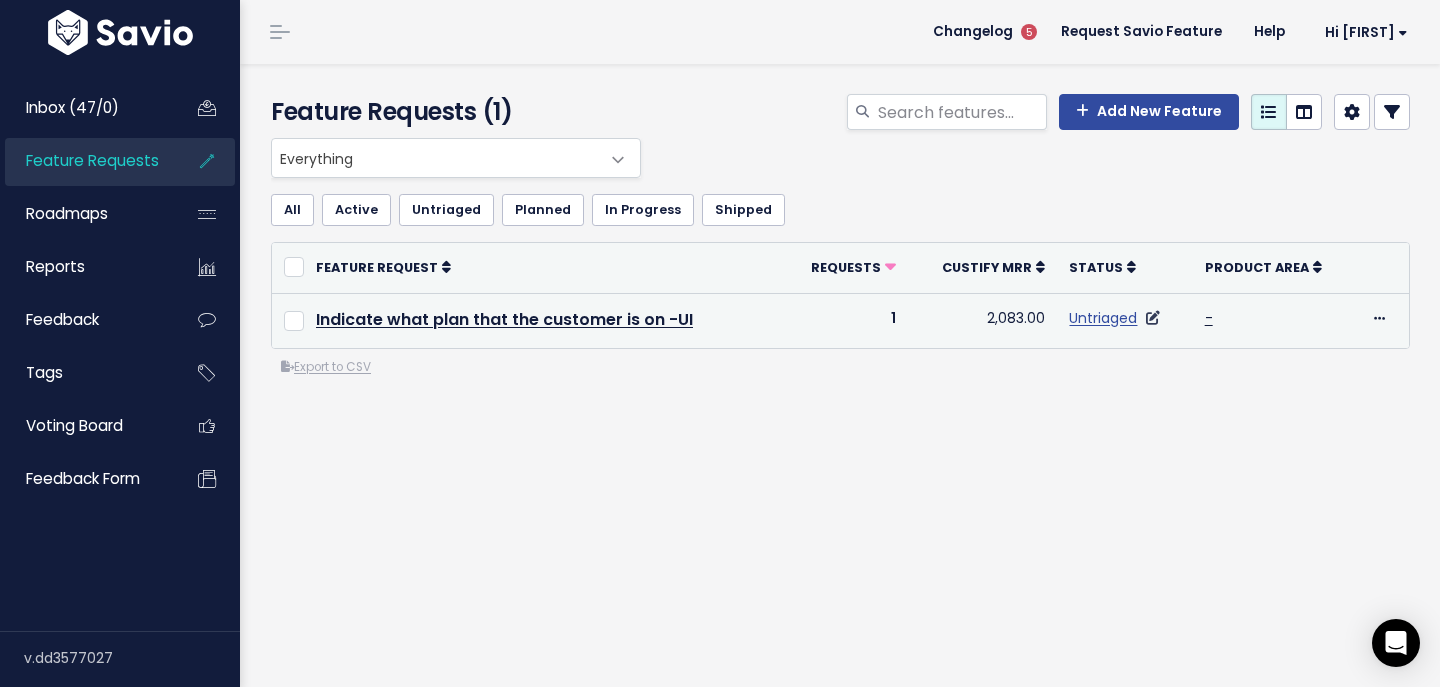 scroll, scrollTop: 0, scrollLeft: 0, axis: both 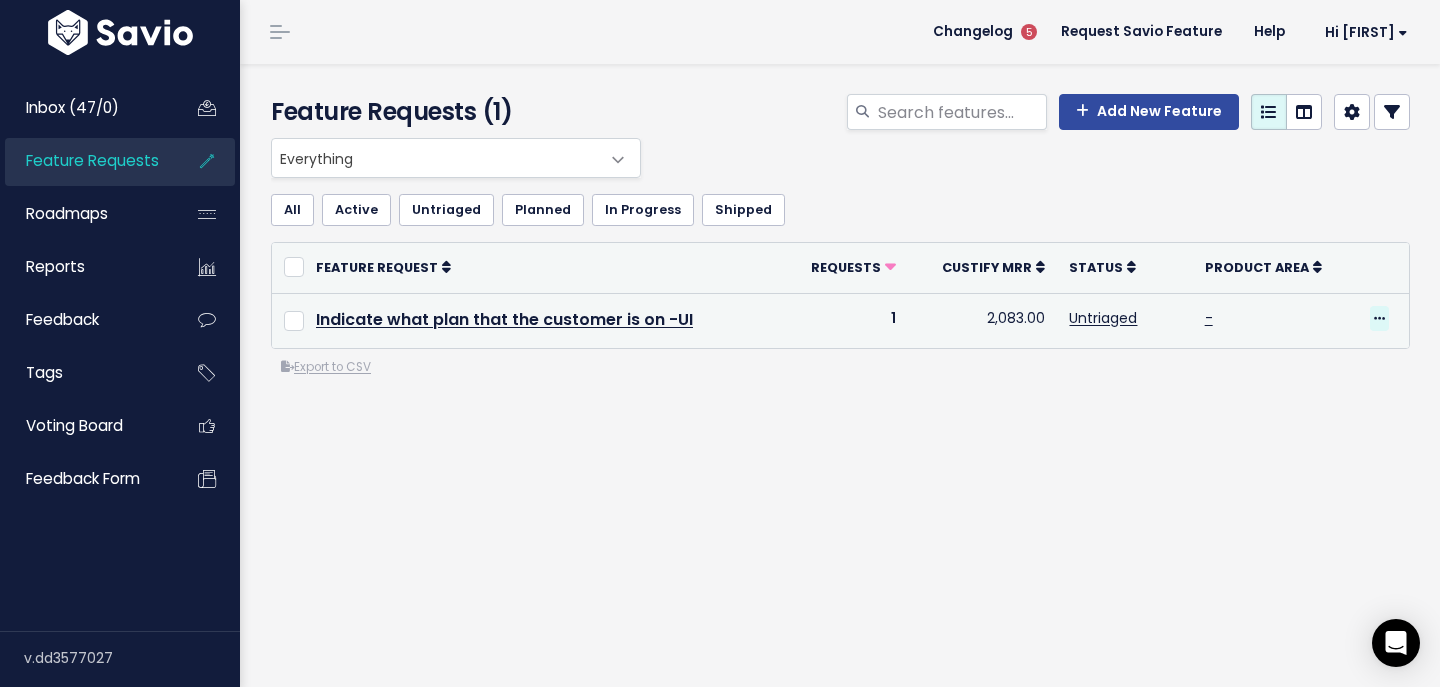 click at bounding box center [1379, 318] 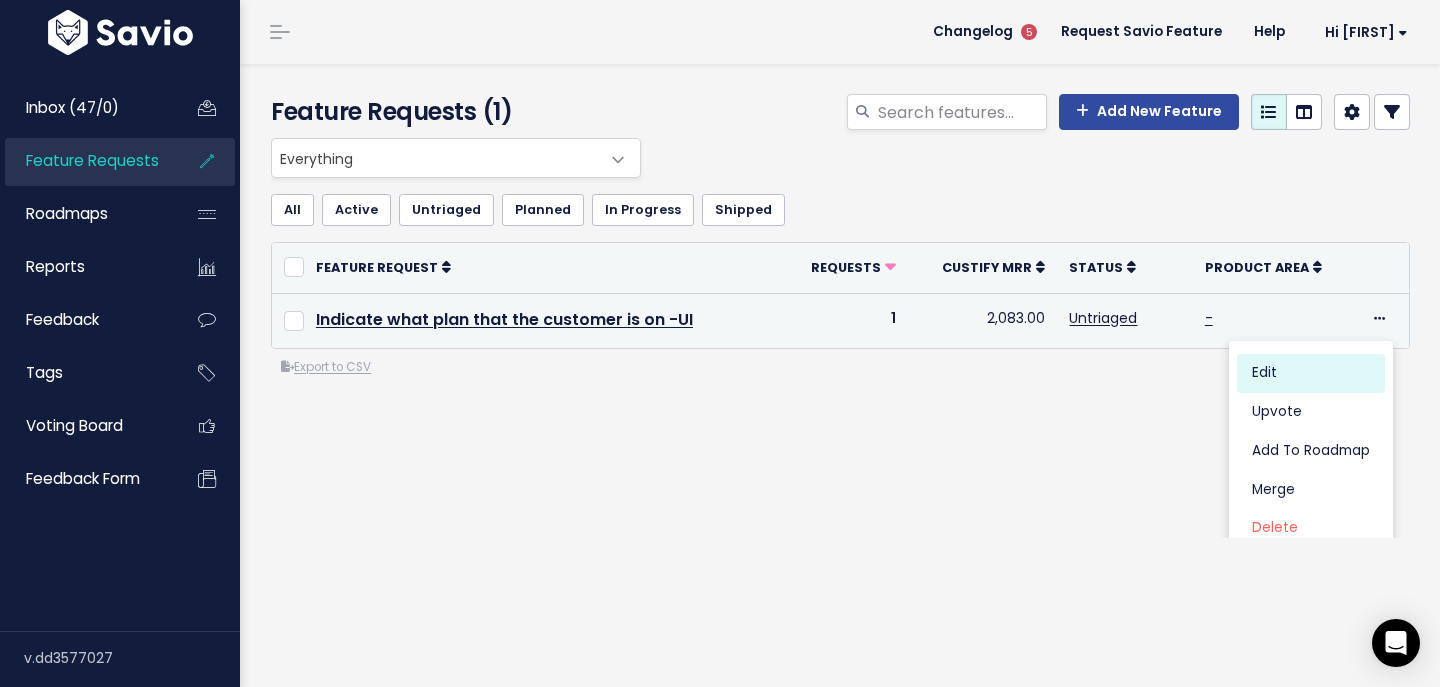 click on "Edit" at bounding box center [1311, 373] 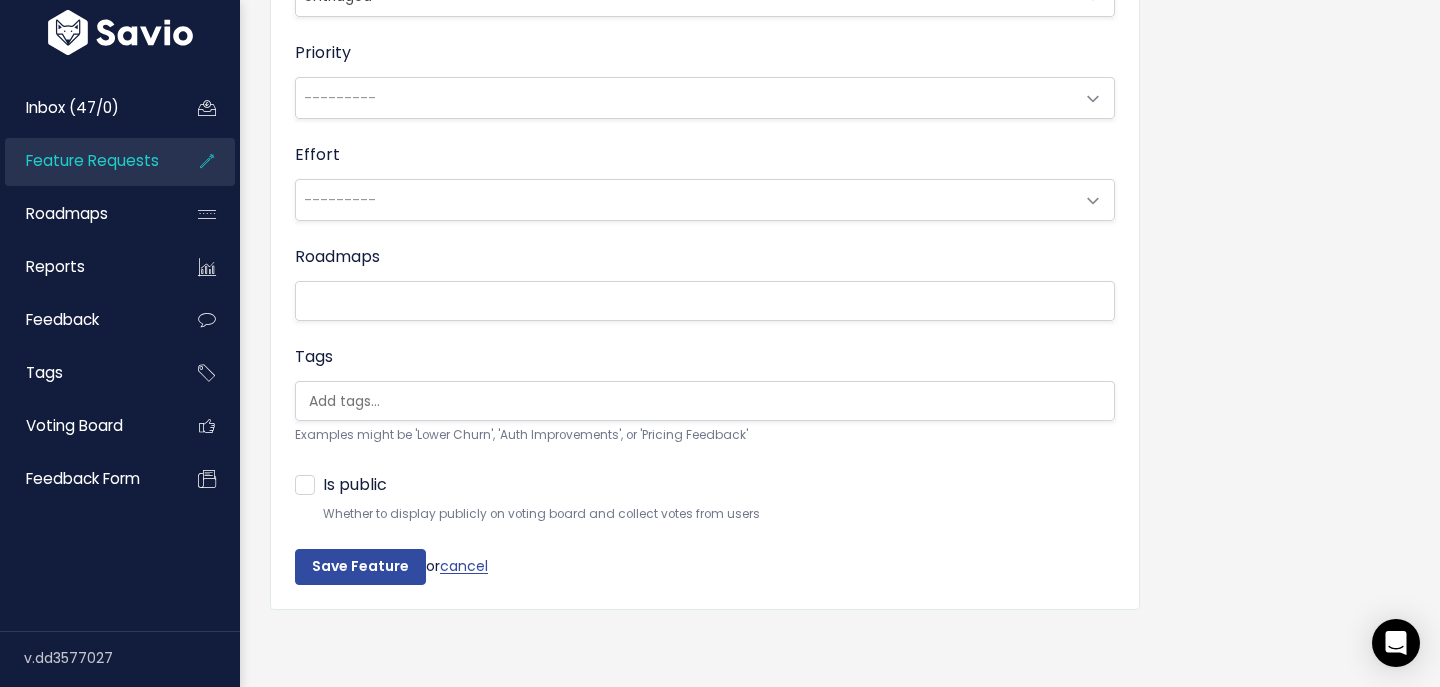 scroll, scrollTop: 375, scrollLeft: 0, axis: vertical 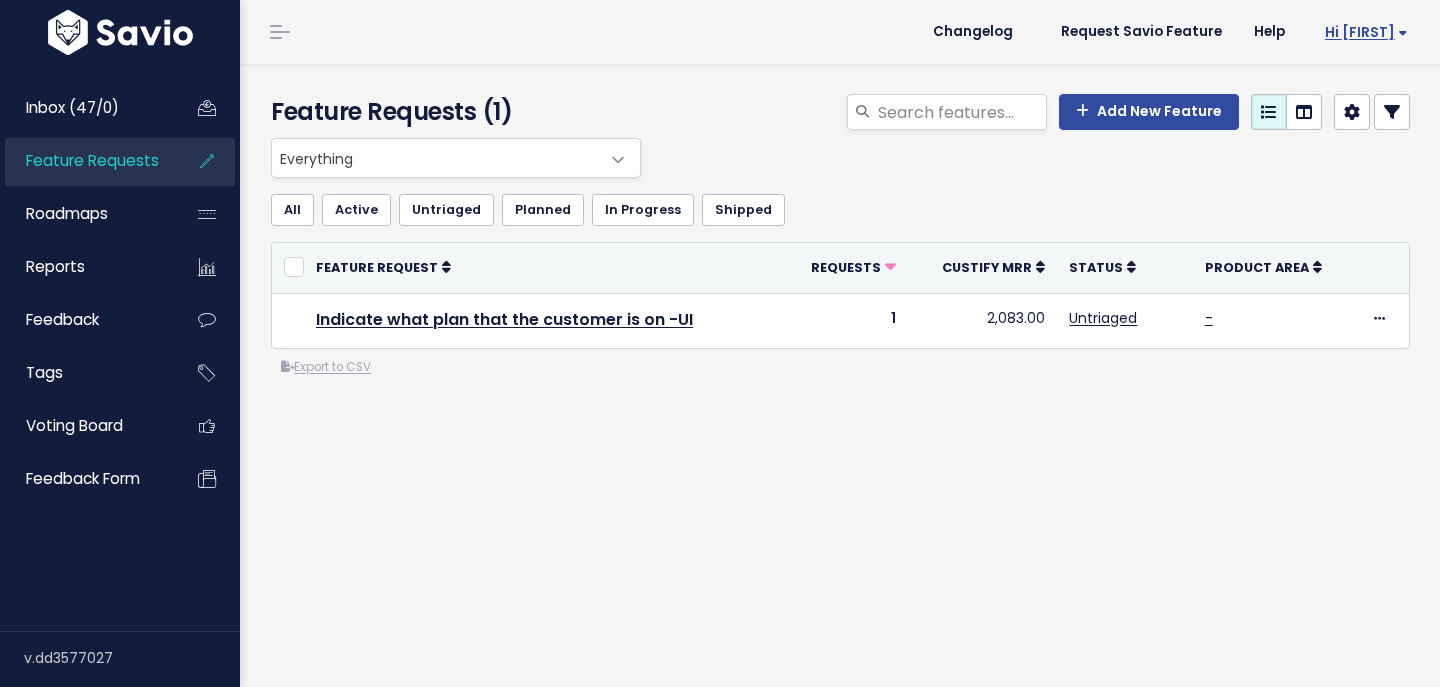 click on "Hi [FIRST]" at bounding box center (1366, 32) 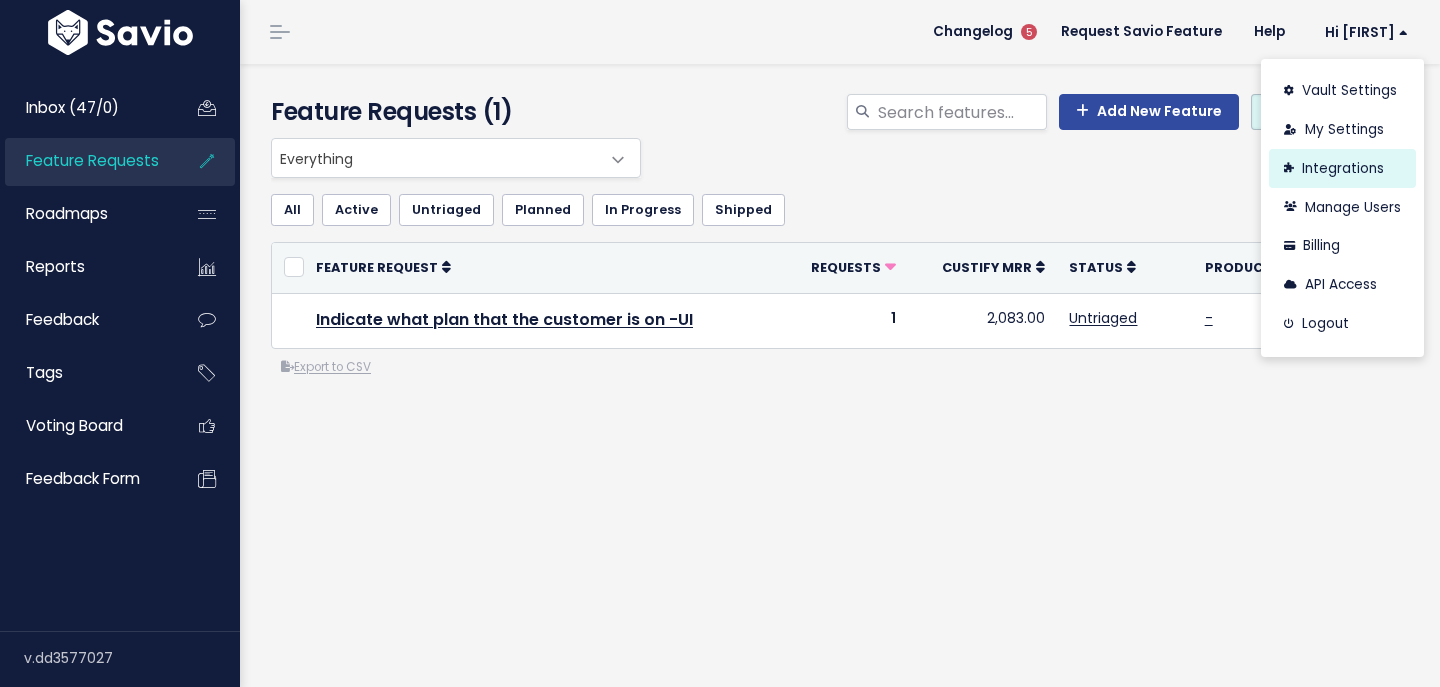 click on "Integrations" at bounding box center [1342, 168] 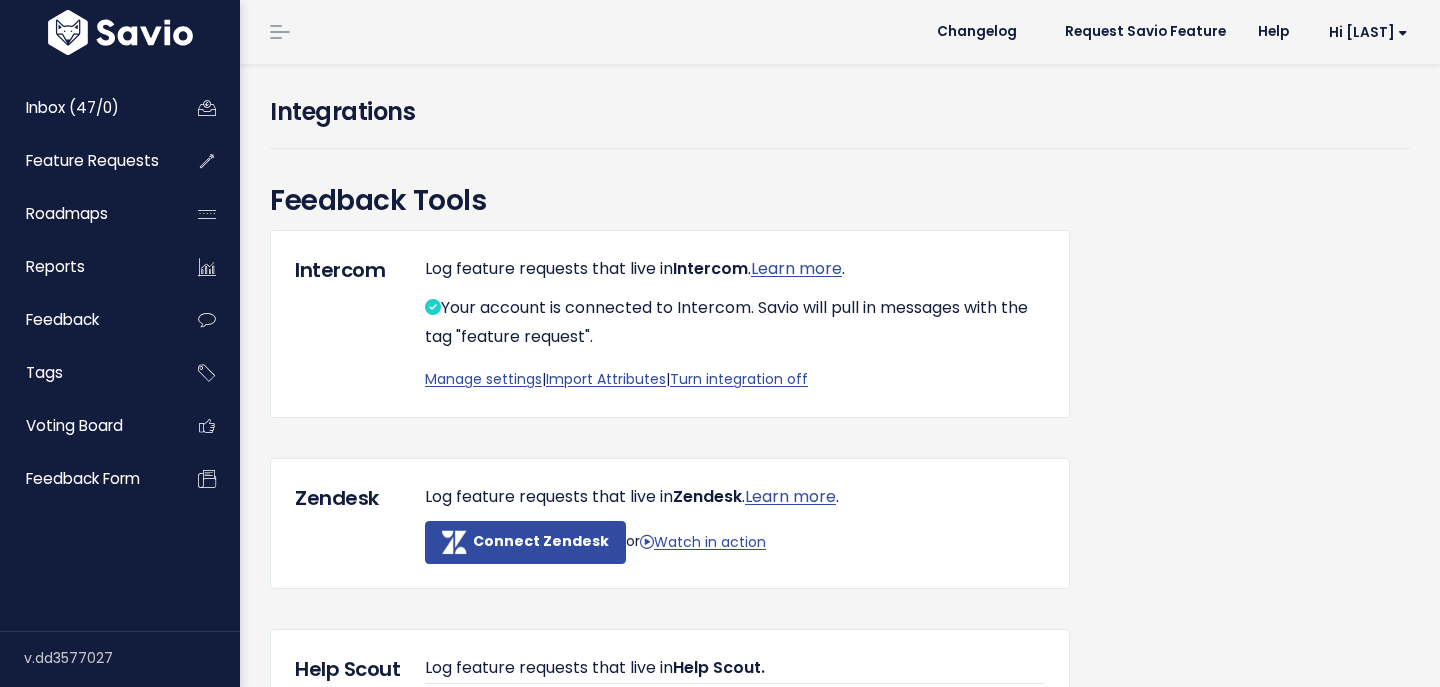 scroll, scrollTop: 0, scrollLeft: 0, axis: both 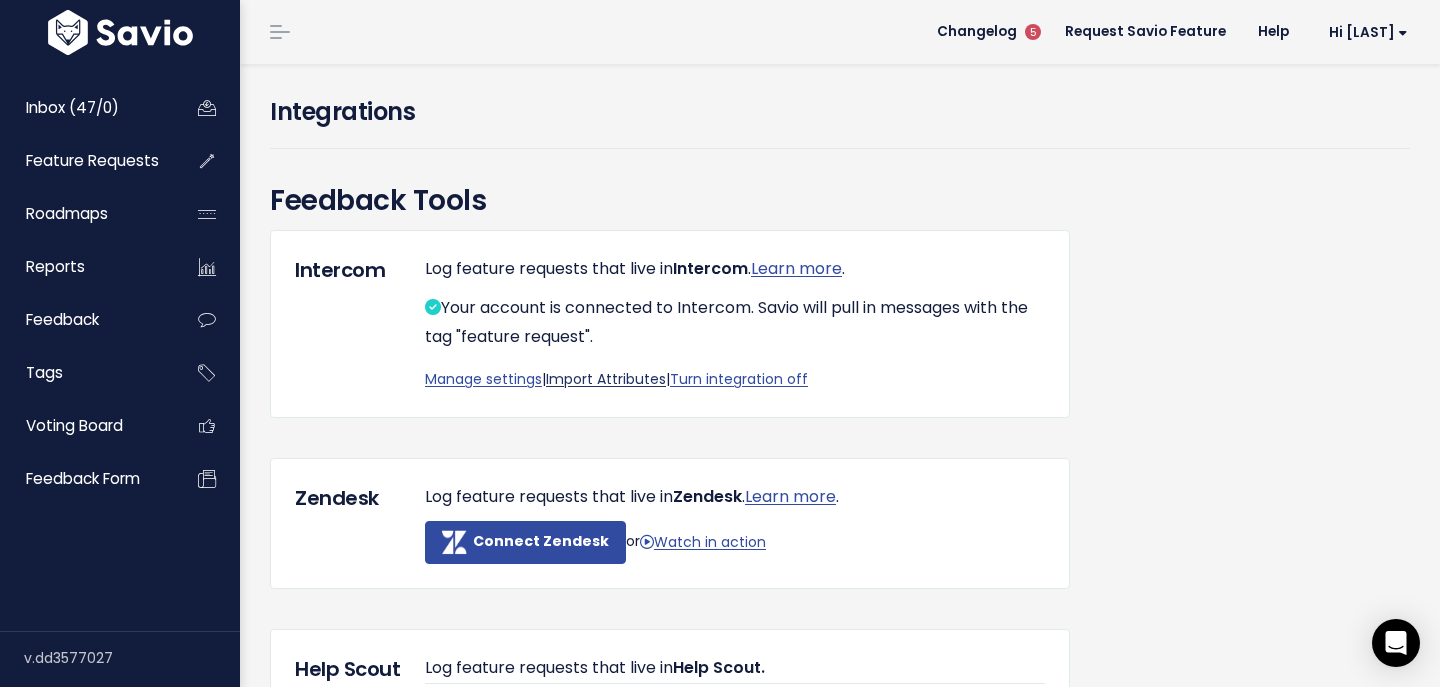 click on "Import Attributes" at bounding box center (606, 379) 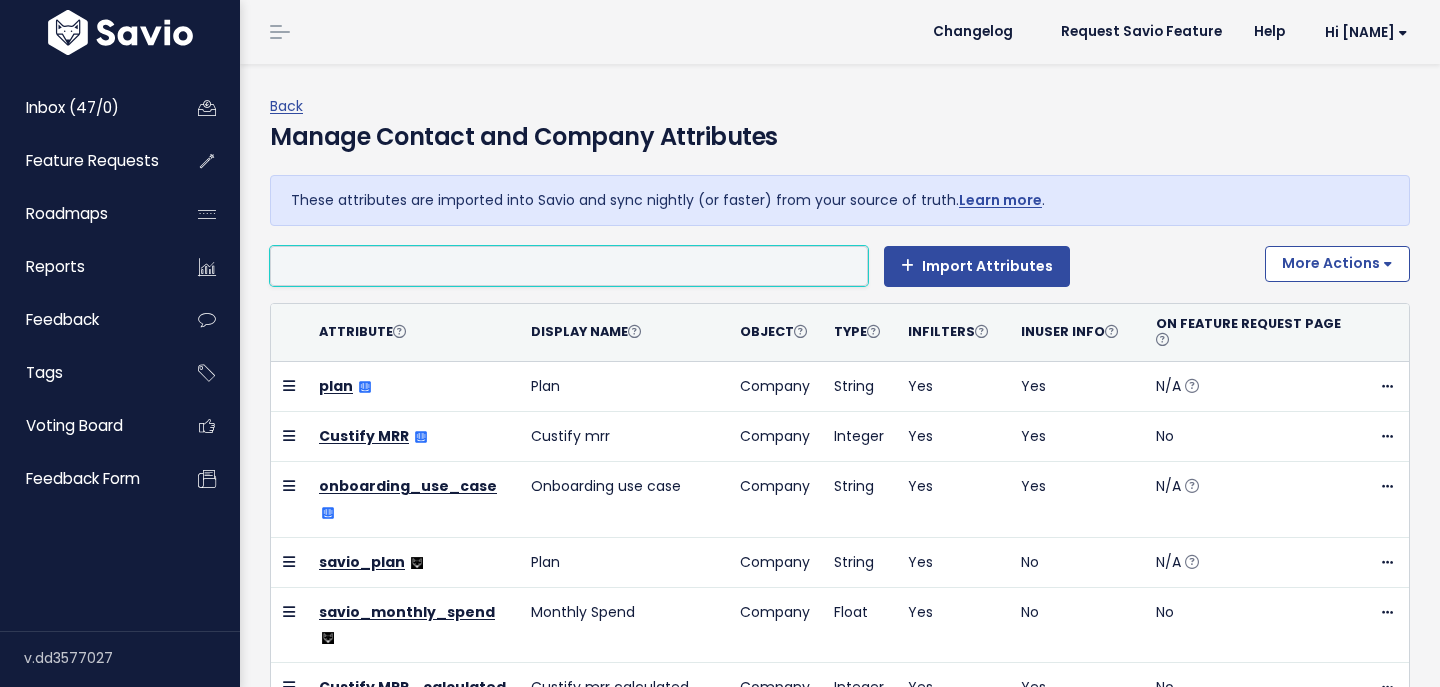 select 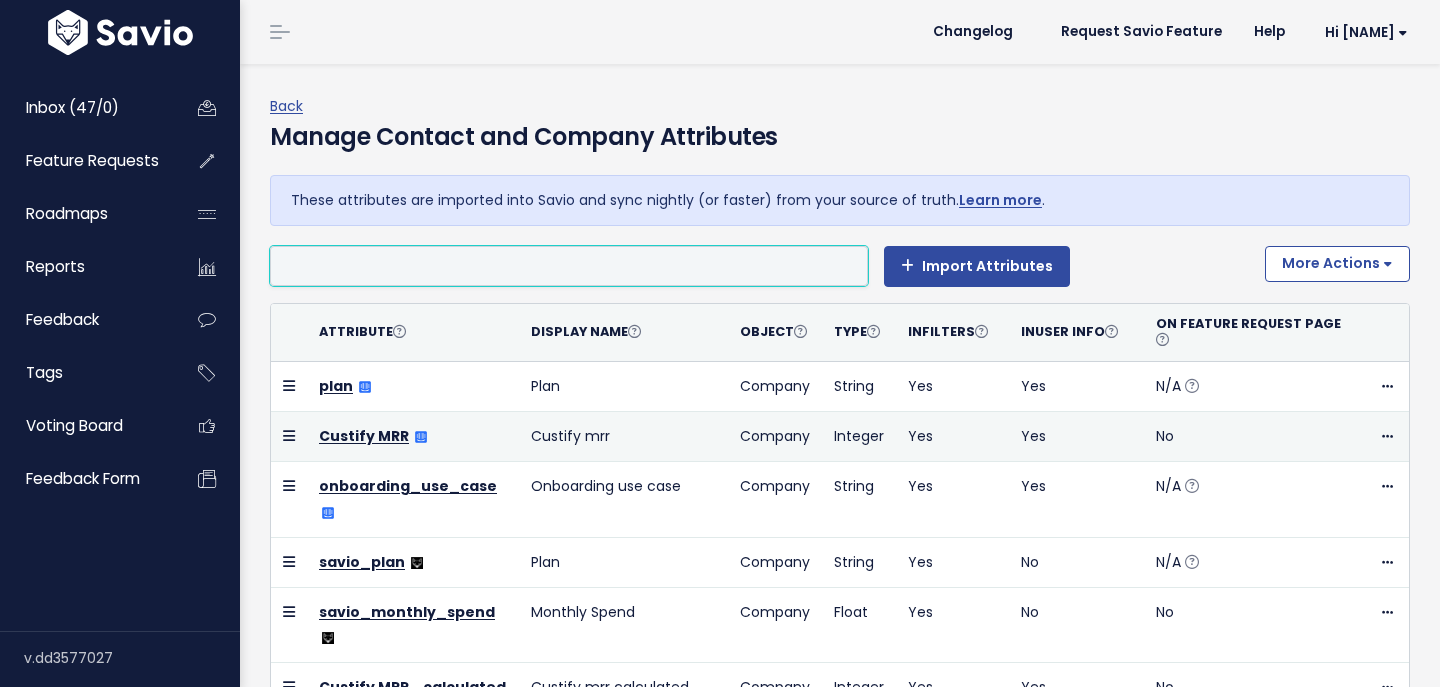 scroll, scrollTop: 0, scrollLeft: 0, axis: both 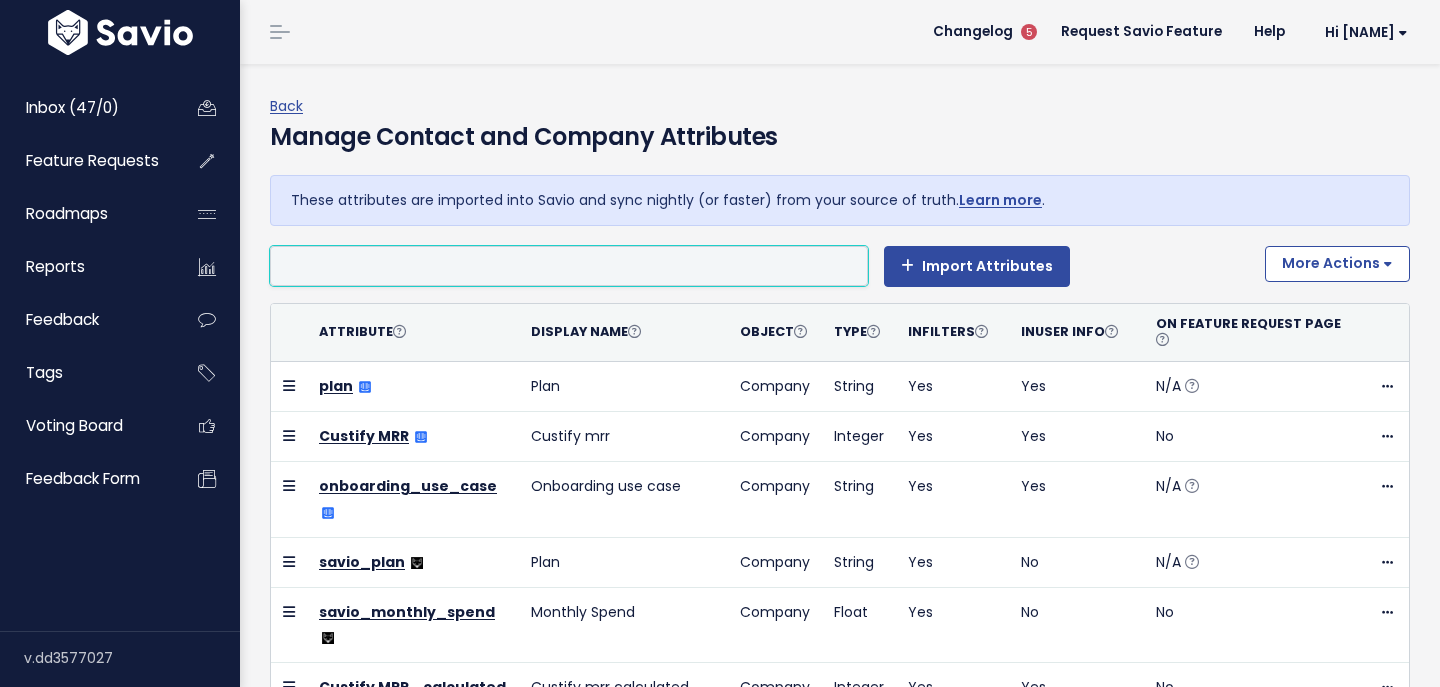 click at bounding box center (564, 266) 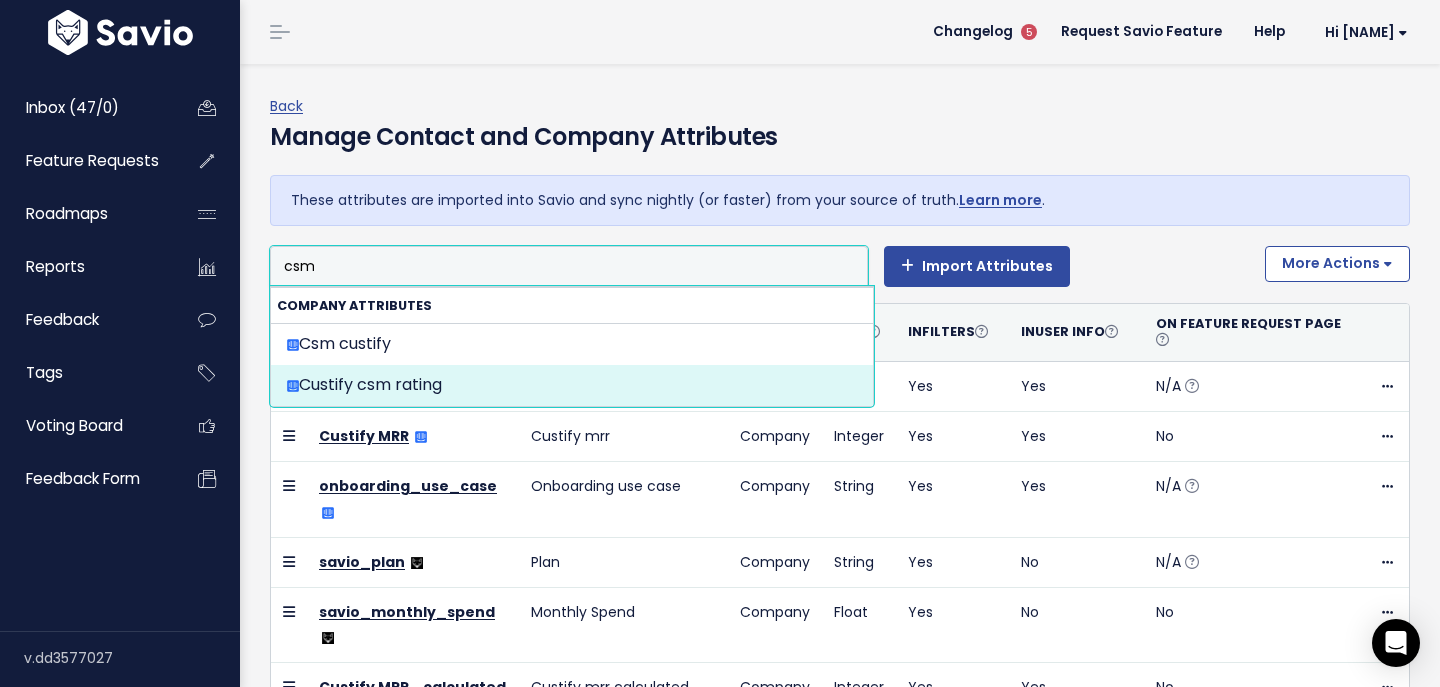 type on "csm" 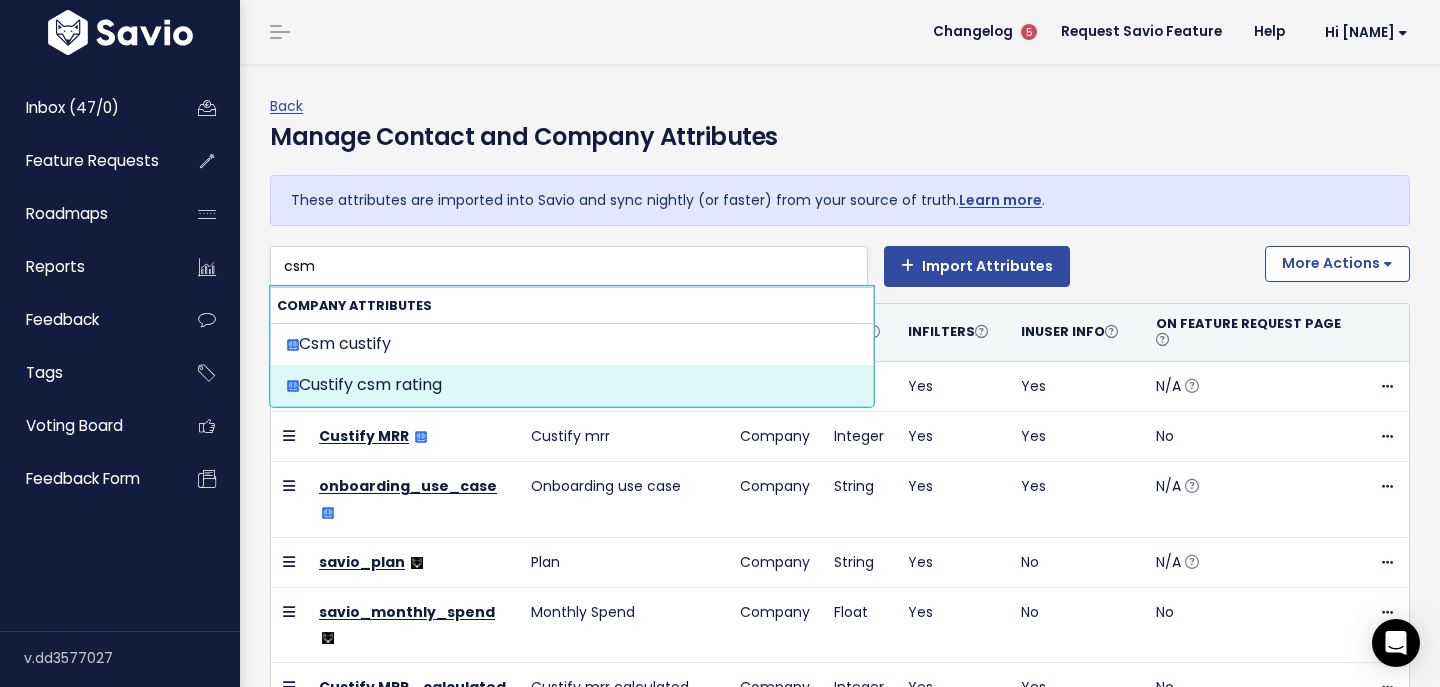 select on "{"id": 60163, "source_id": 1, "source_name": "Intercom", "crm_object_type": "APPCOMPANY", "name": "Custify CSM Rating", "attribute_type": "int", "display_name": "Custify csm rating", "is_visible": false, "value_converter": ""}" 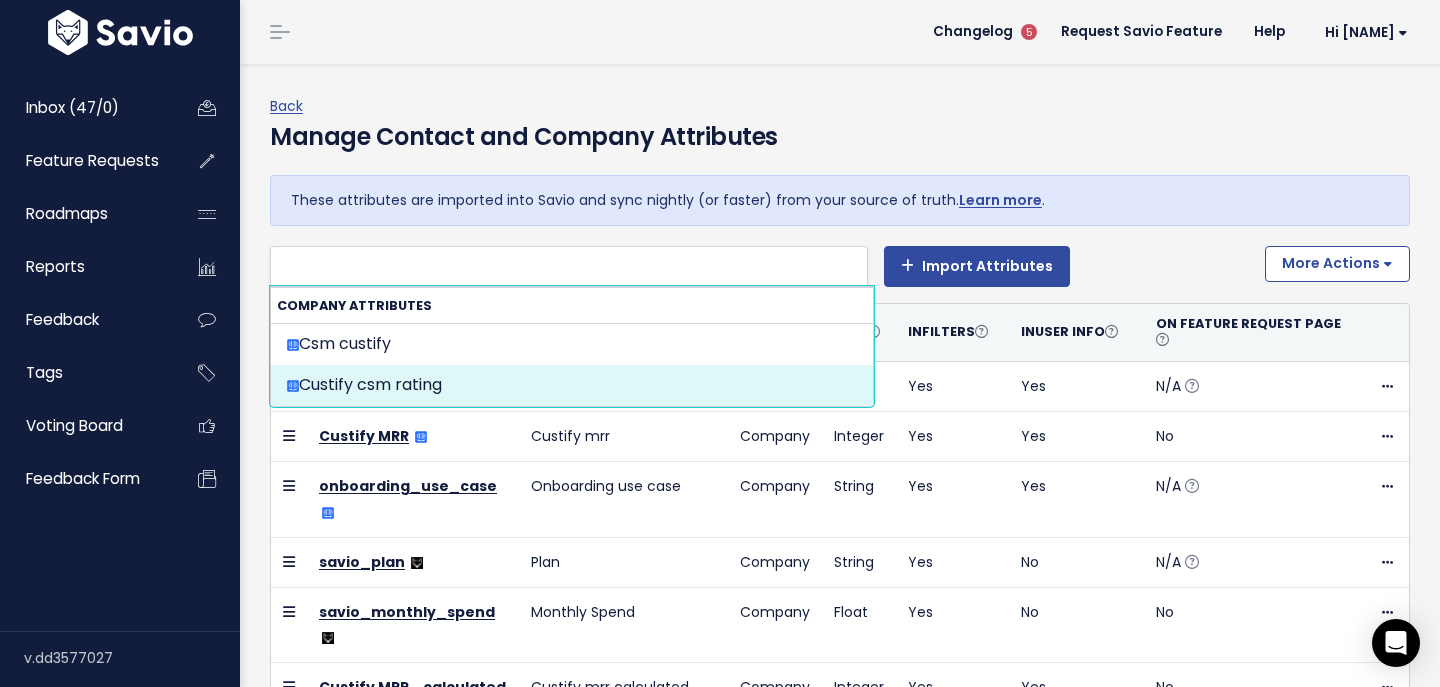 scroll, scrollTop: 442, scrollLeft: 0, axis: vertical 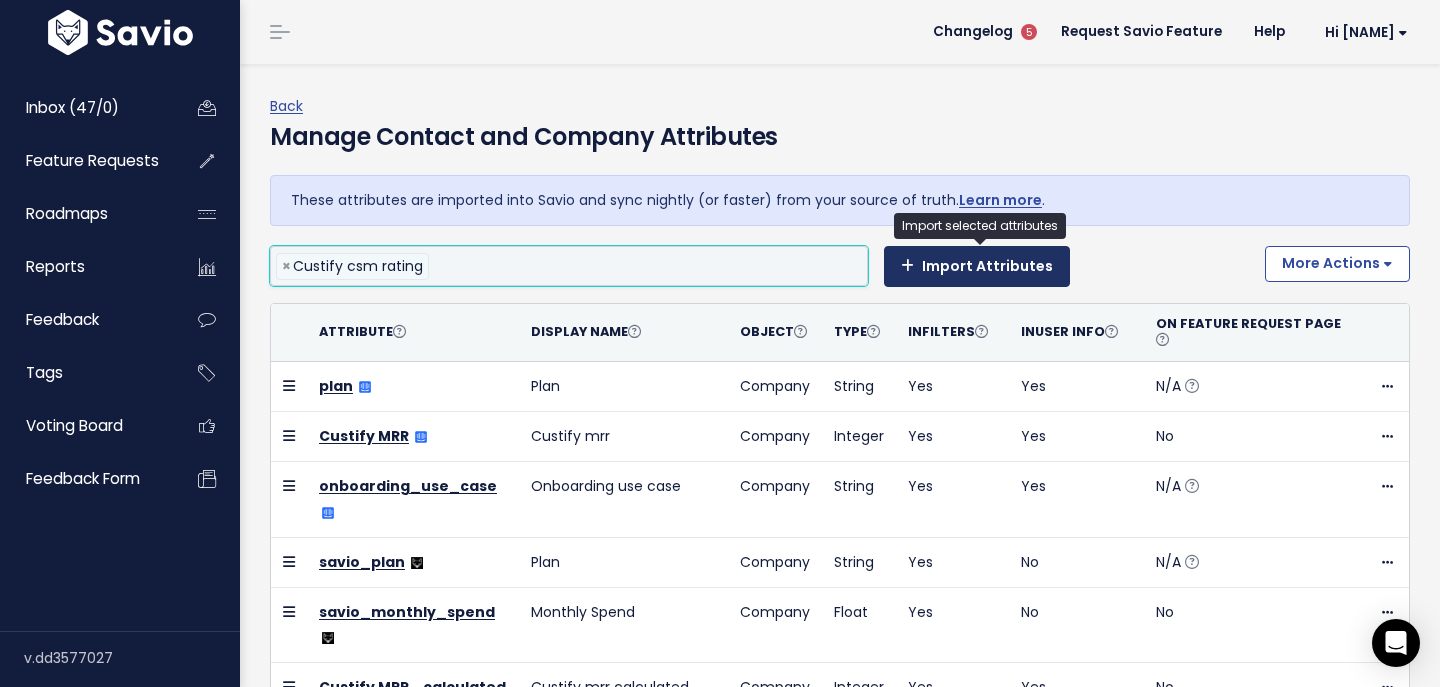 click on "Import Attributes" at bounding box center [977, 266] 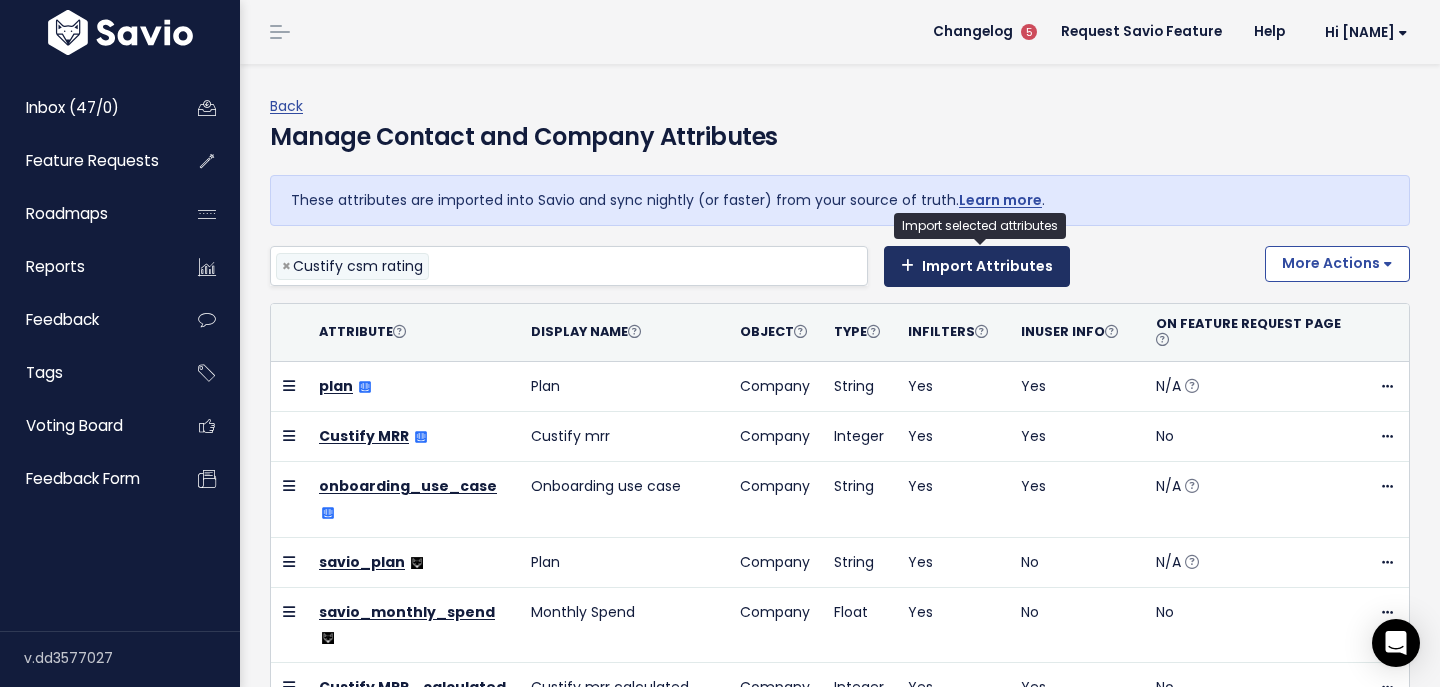 select 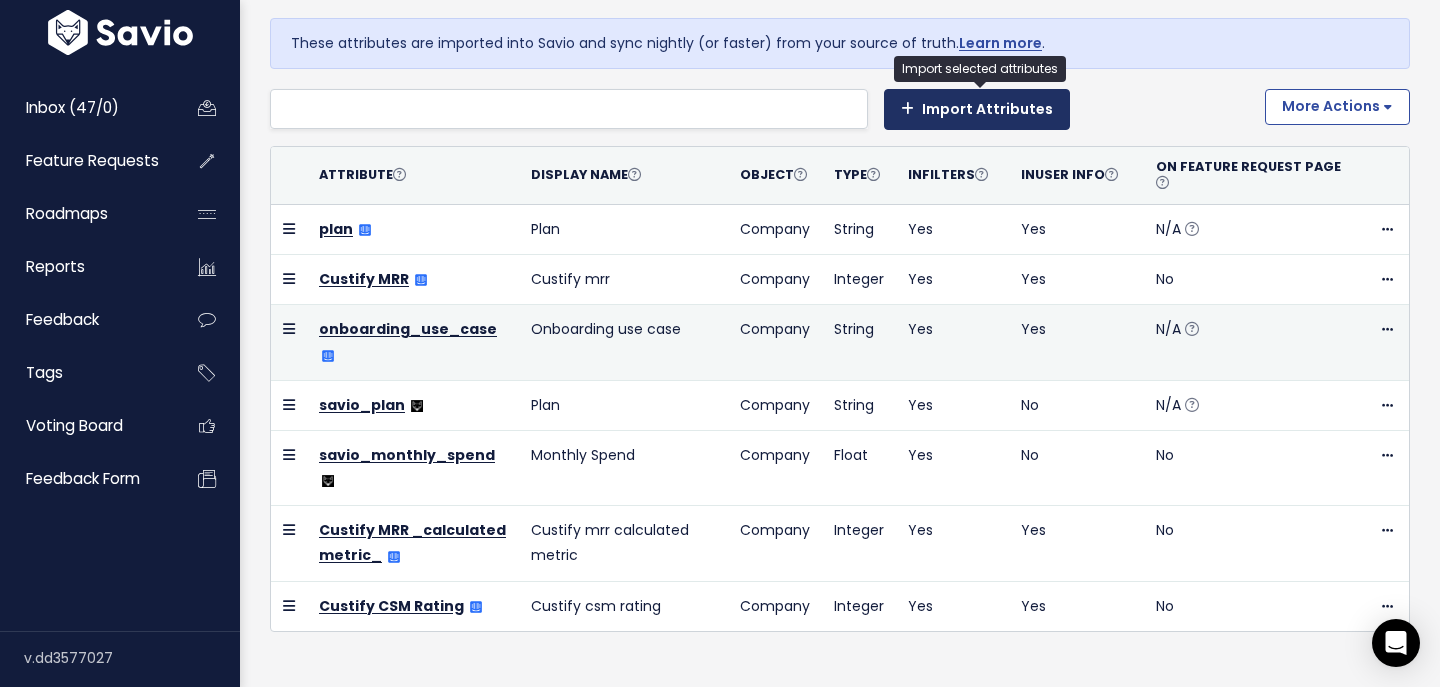 scroll, scrollTop: 167, scrollLeft: 0, axis: vertical 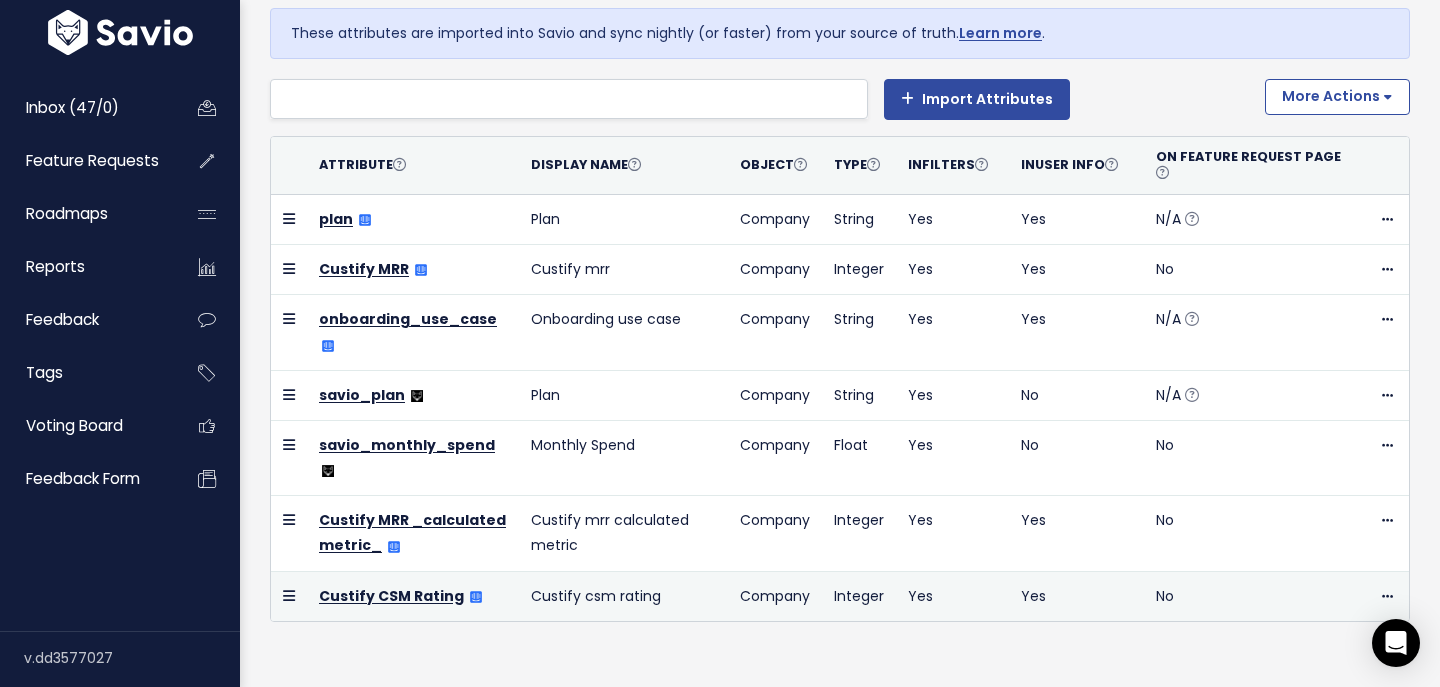 click on "Delete" at bounding box center [1381, 596] 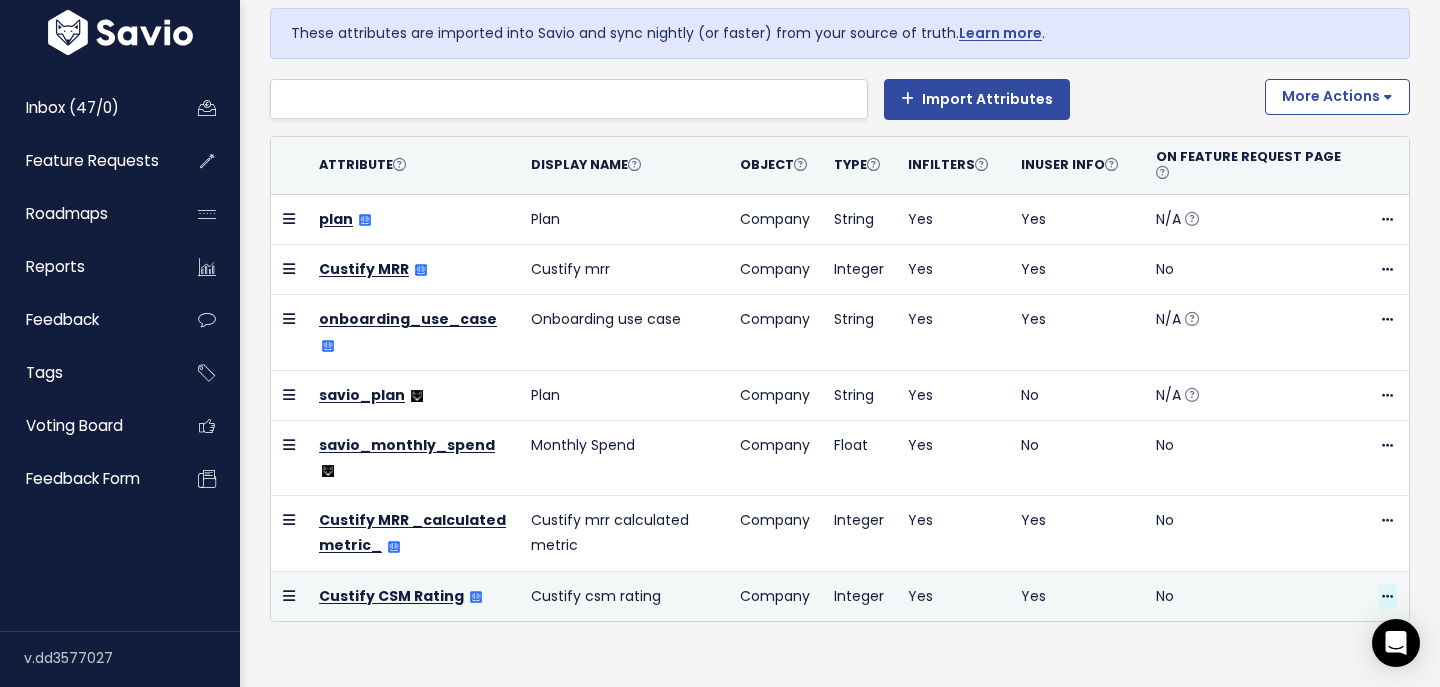 click at bounding box center [1387, 597] 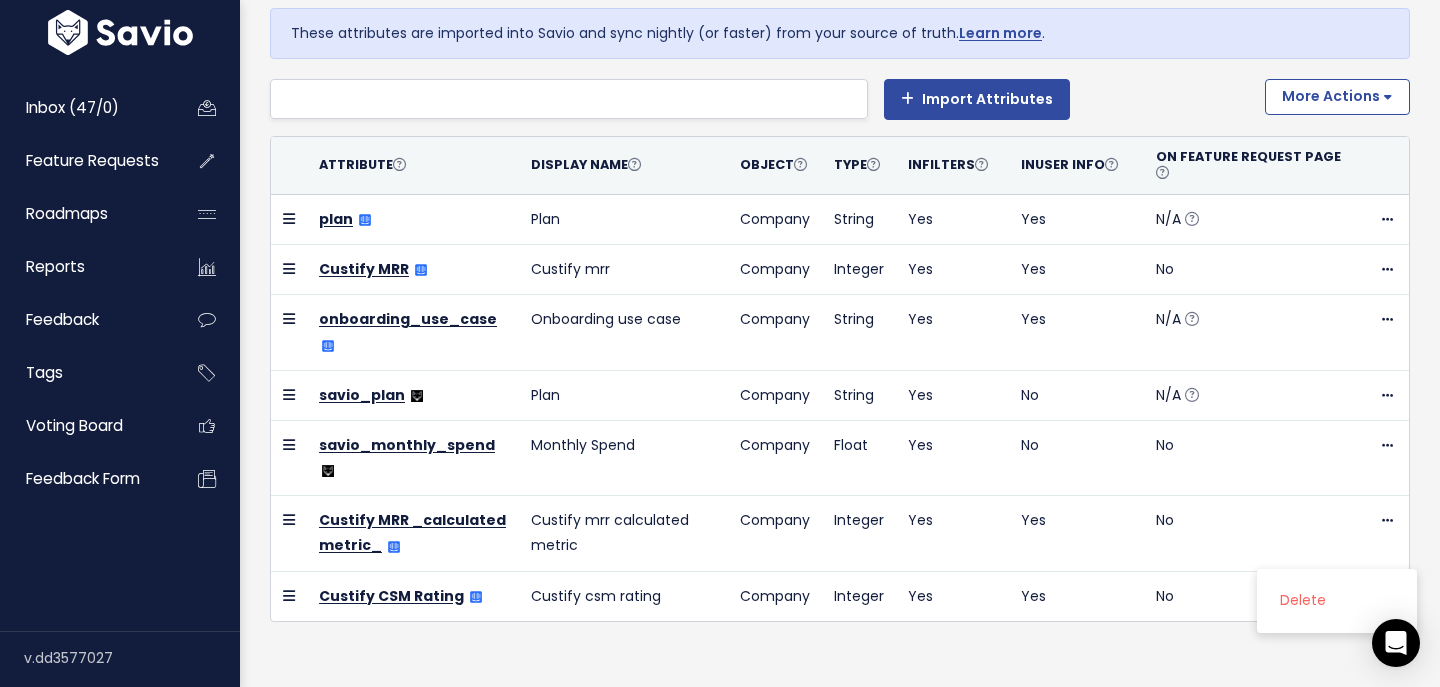 click on "These attributes are imported into Savio and sync nightly (or faster) from your source of truth.   Learn more .
Ae custify
Annual revenue
Company survicate last response date
Creation source
Csm custify
Current plan
Custify   change
Custify  count of days since last demo viewed  intercom
Custify copy of   change
Custify count of communications
Custify count of days  intercom
Custify count of days since last demo edited  intercom
Custify count of days since last demo viewed  intercom
Custify count of days since last seen  intercom
Custify count of days since last touchpoint
Custify count of last 30 days demo views
Custify count of last 30 days sessions" at bounding box center (840, 338) 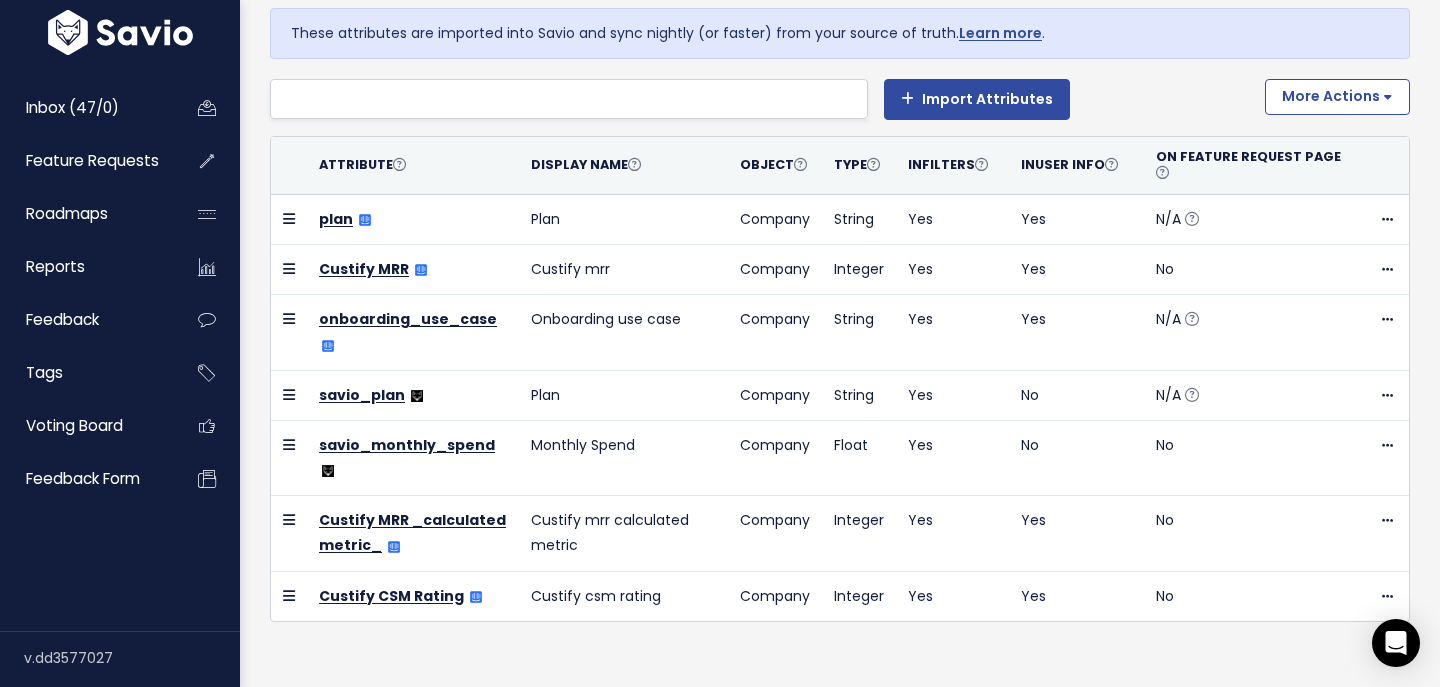 scroll, scrollTop: 0, scrollLeft: 0, axis: both 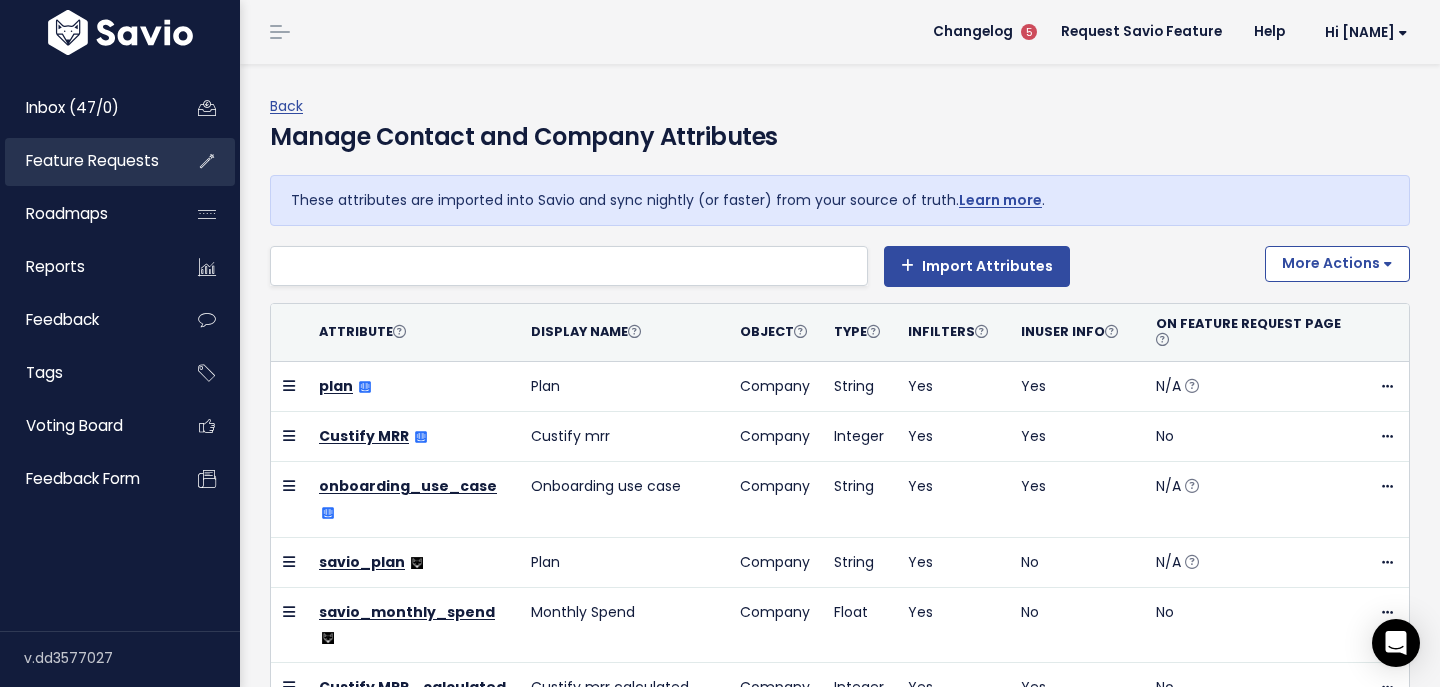 click on "Feature Requests" at bounding box center [92, 160] 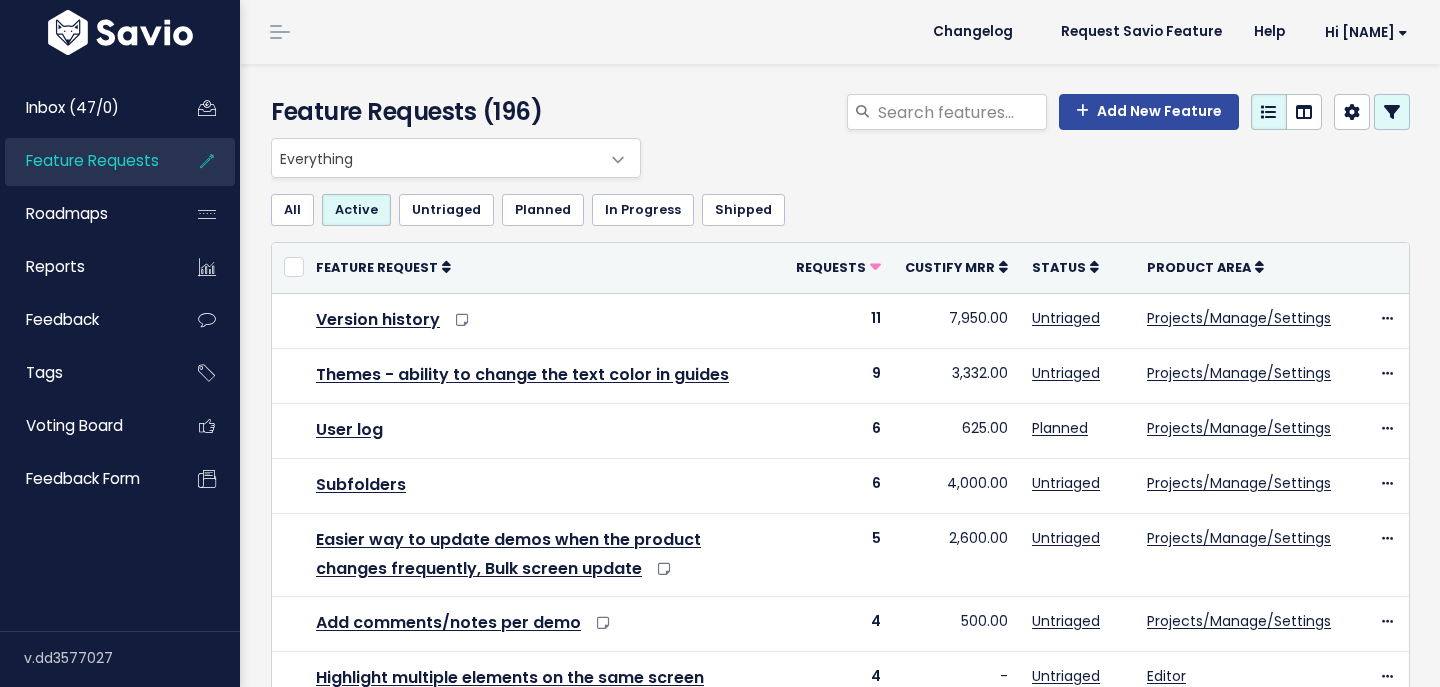 scroll, scrollTop: 0, scrollLeft: 0, axis: both 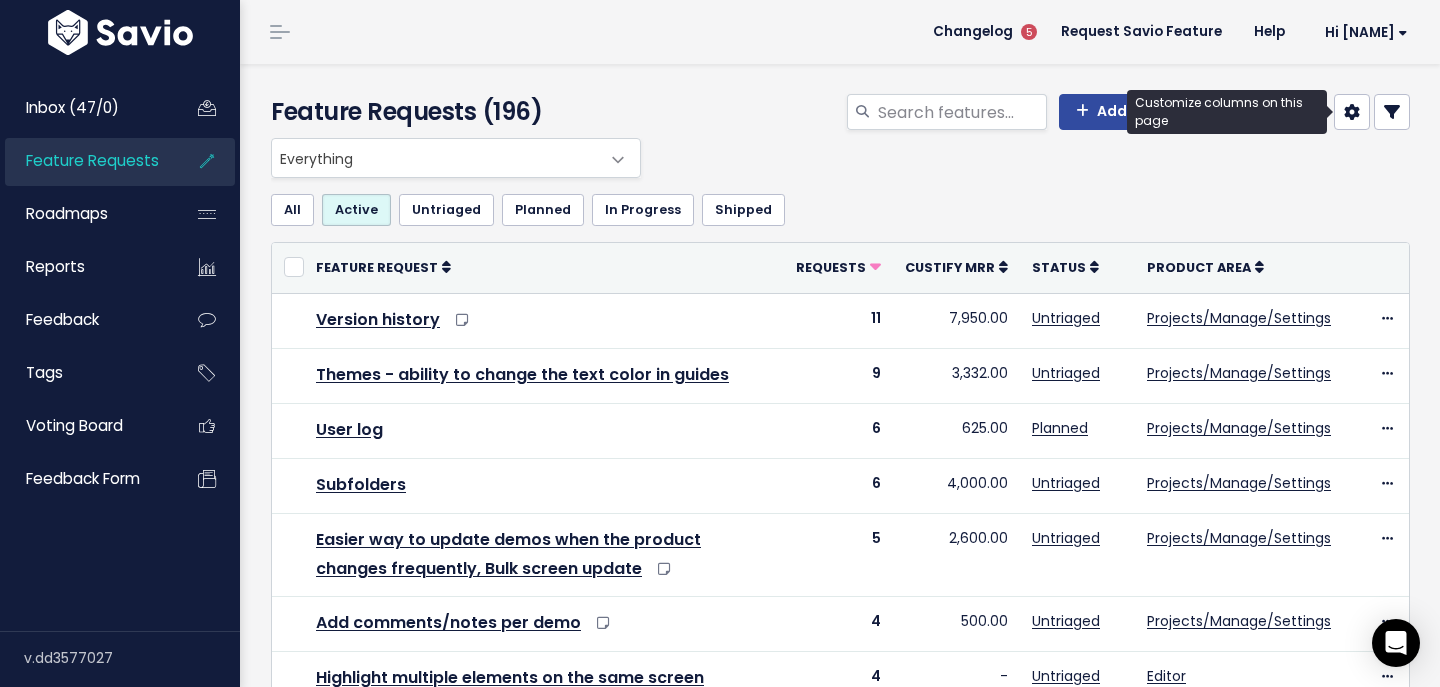 click at bounding box center [1352, 112] 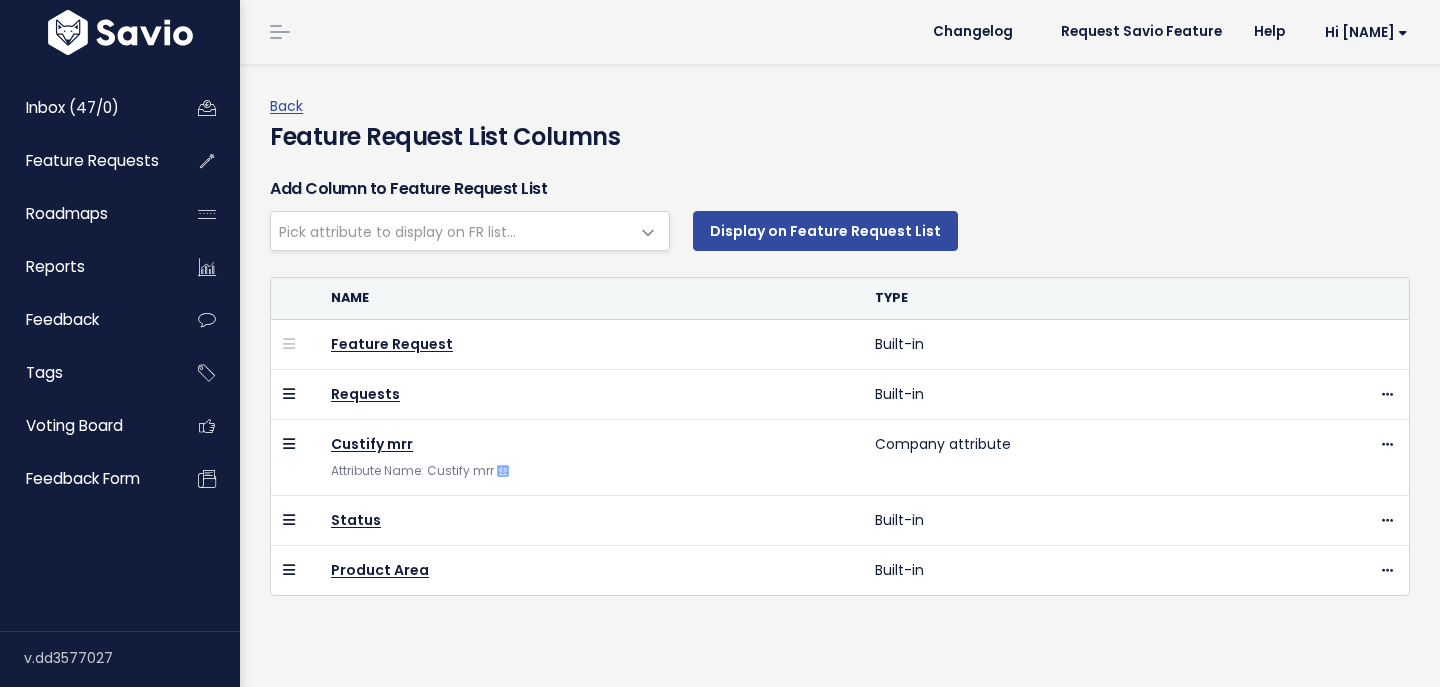 select 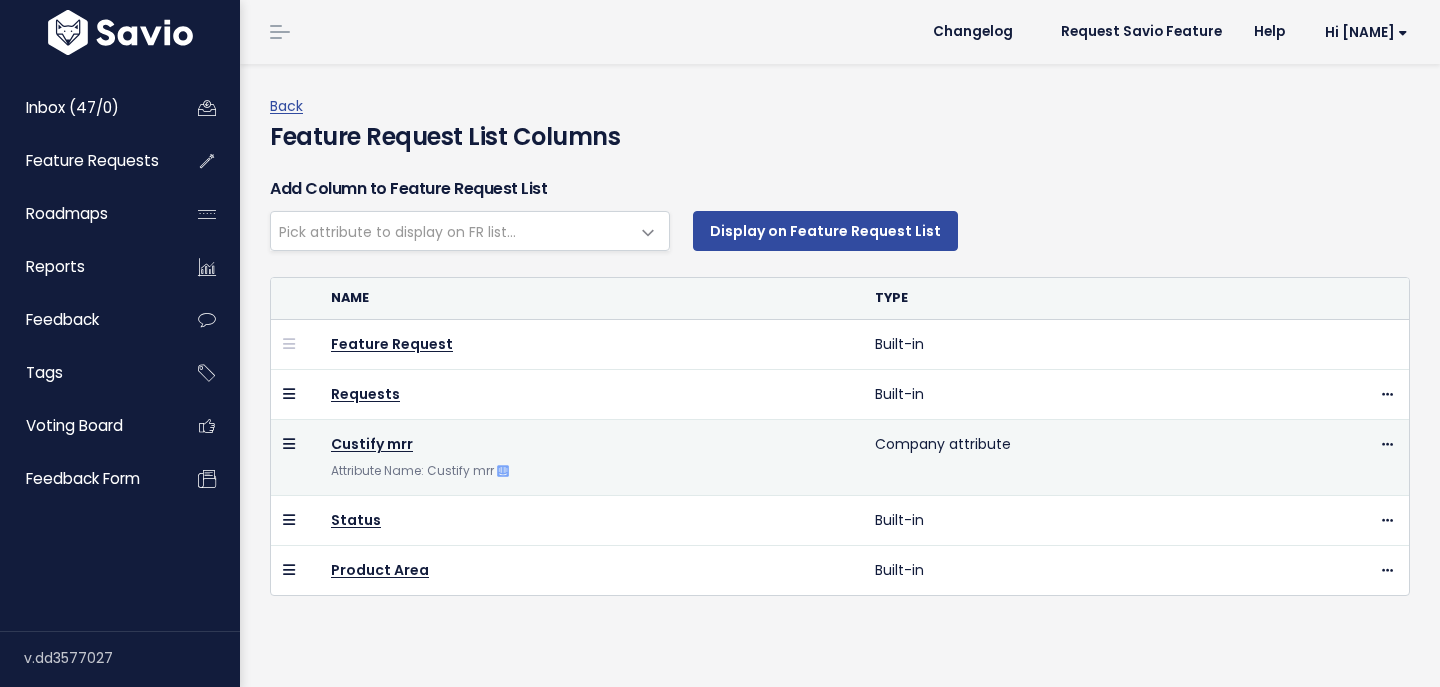 scroll, scrollTop: 0, scrollLeft: 0, axis: both 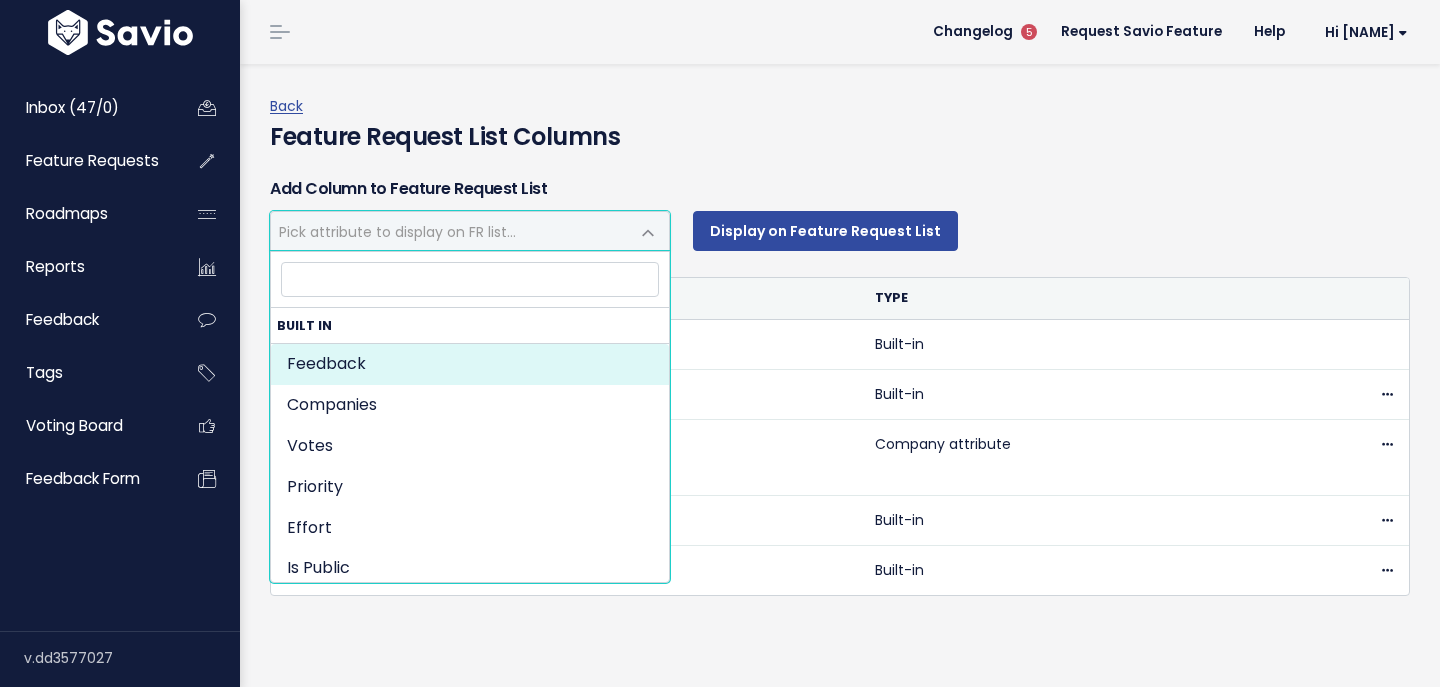 click on "Pick attribute to display on FR list..." at bounding box center [450, 231] 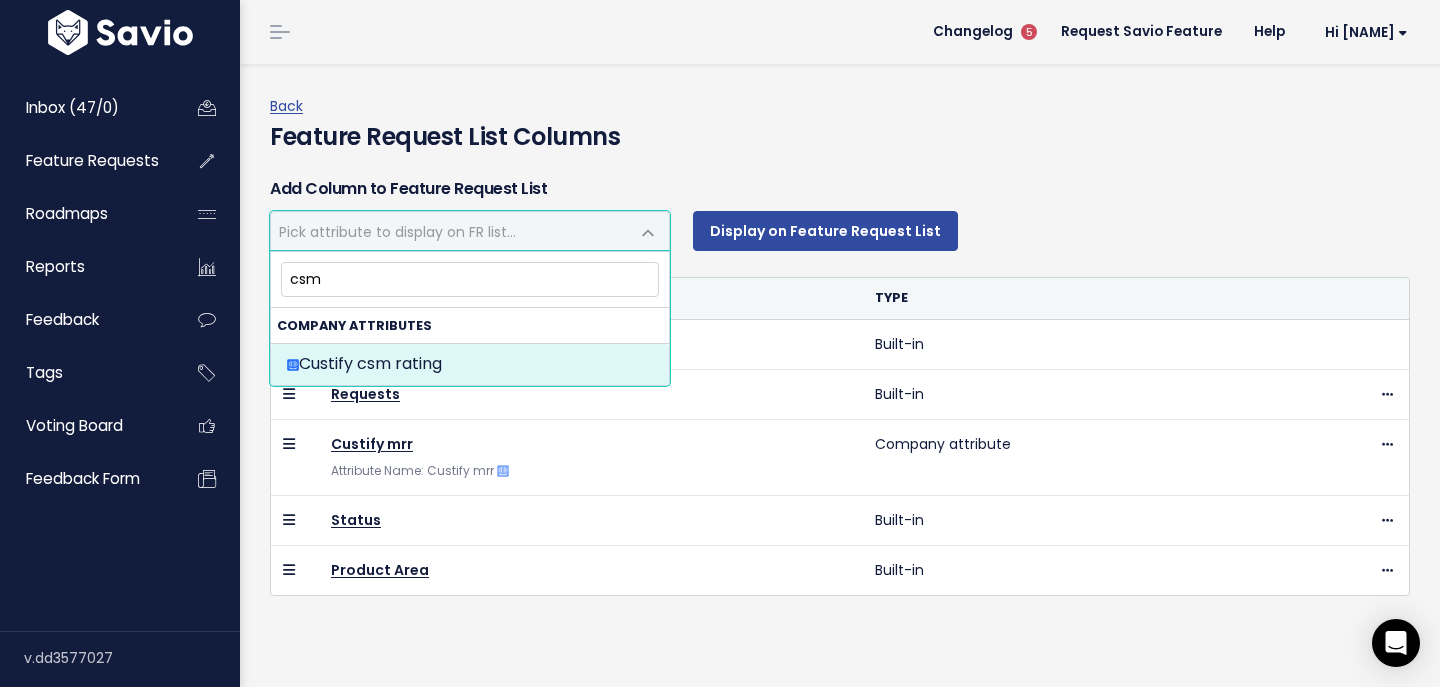 type on "csm" 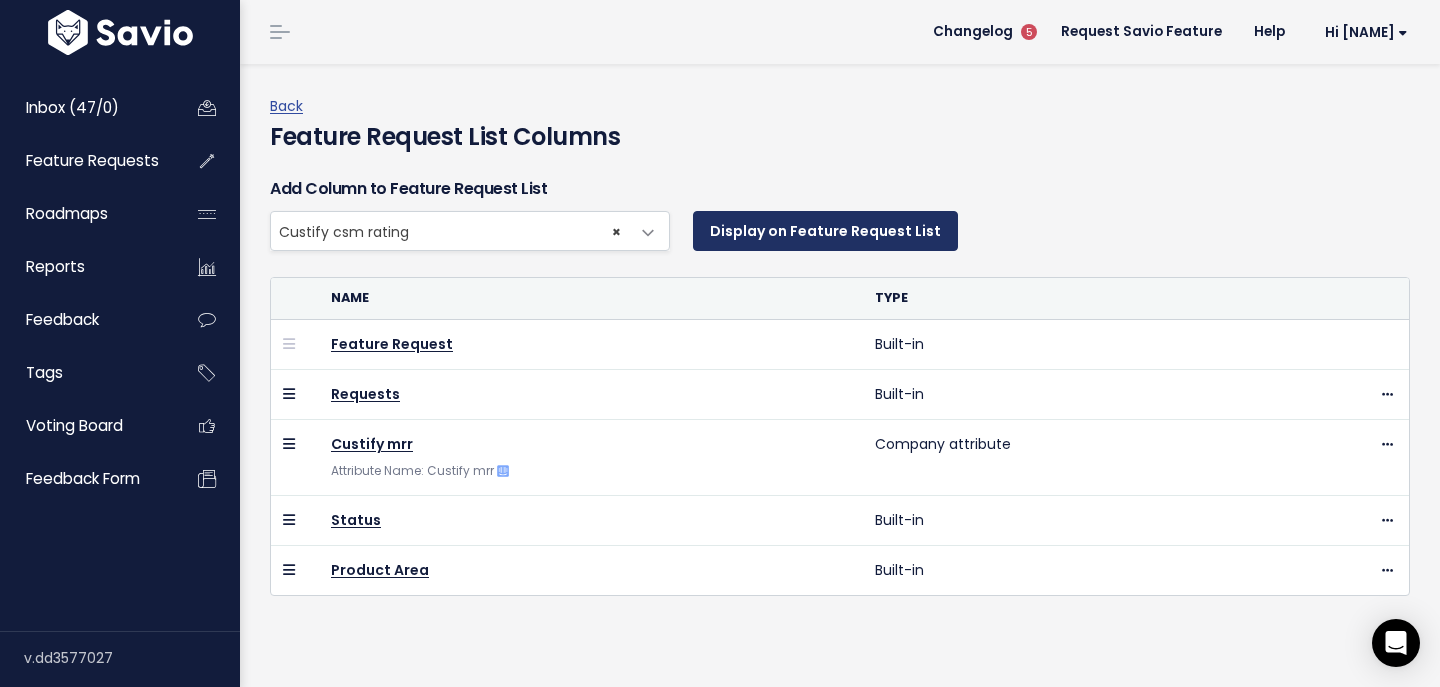 click on "Display on Feature Request List" at bounding box center (825, 231) 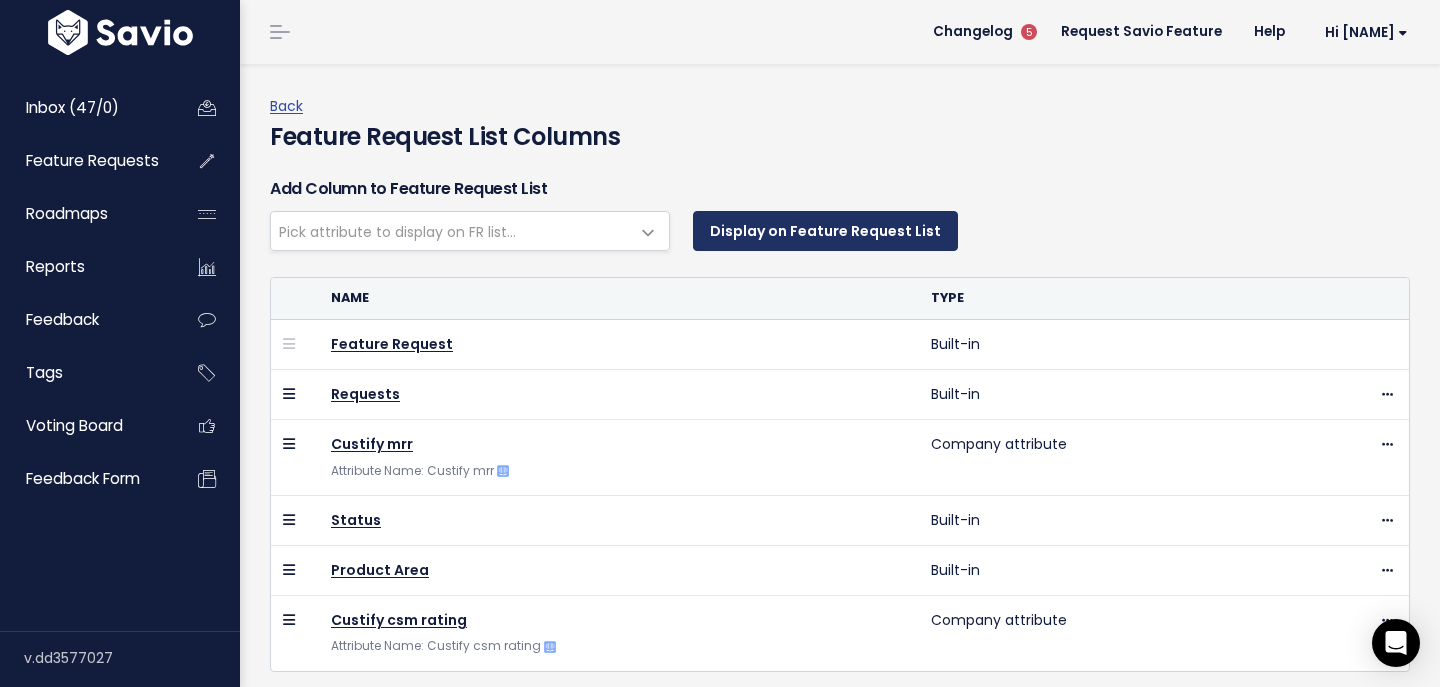 select 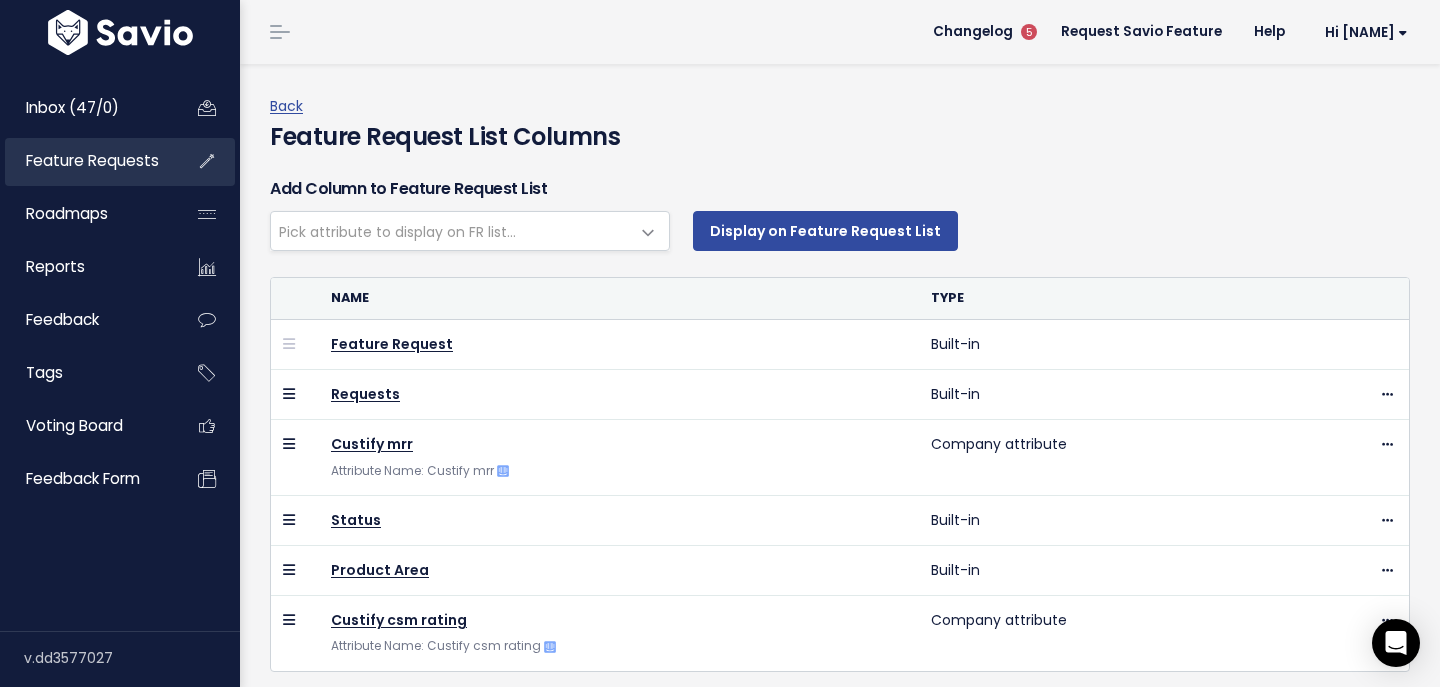 click on "Feature Requests" at bounding box center (92, 160) 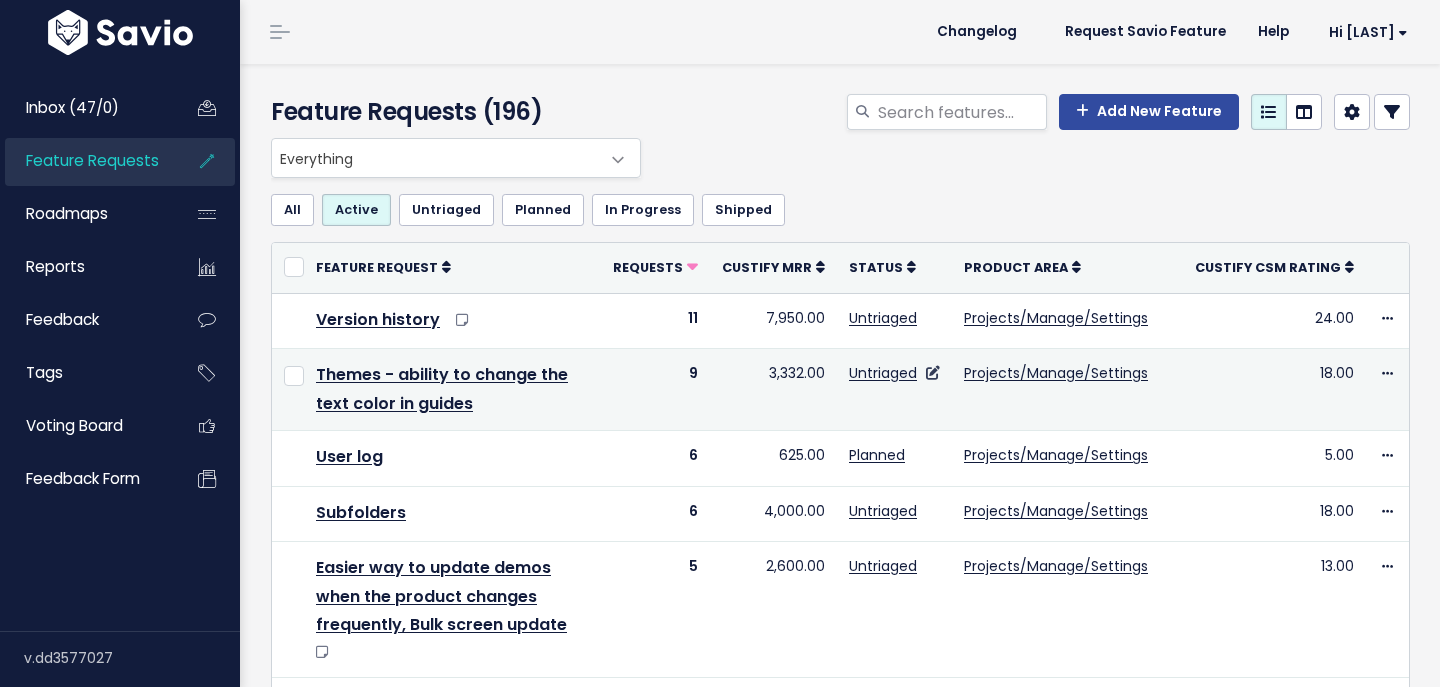 scroll, scrollTop: 0, scrollLeft: 0, axis: both 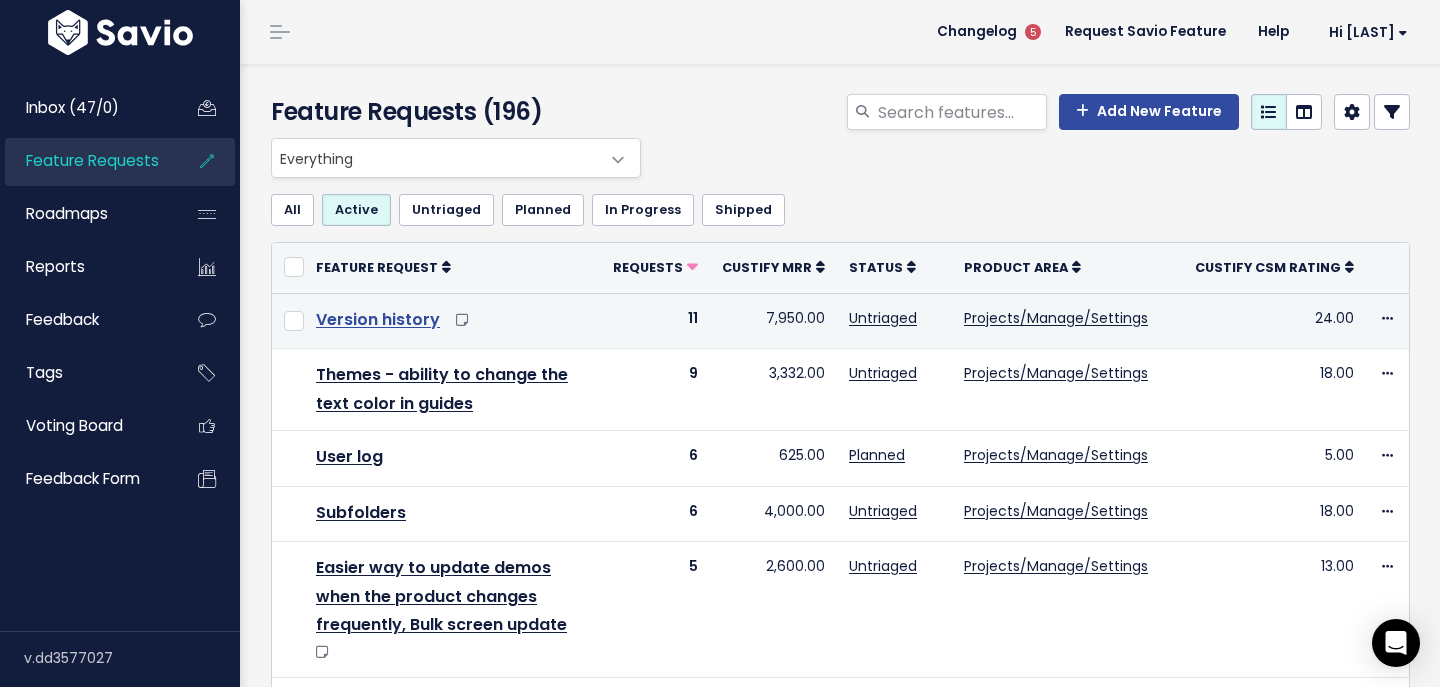 click on "Version history" at bounding box center [378, 319] 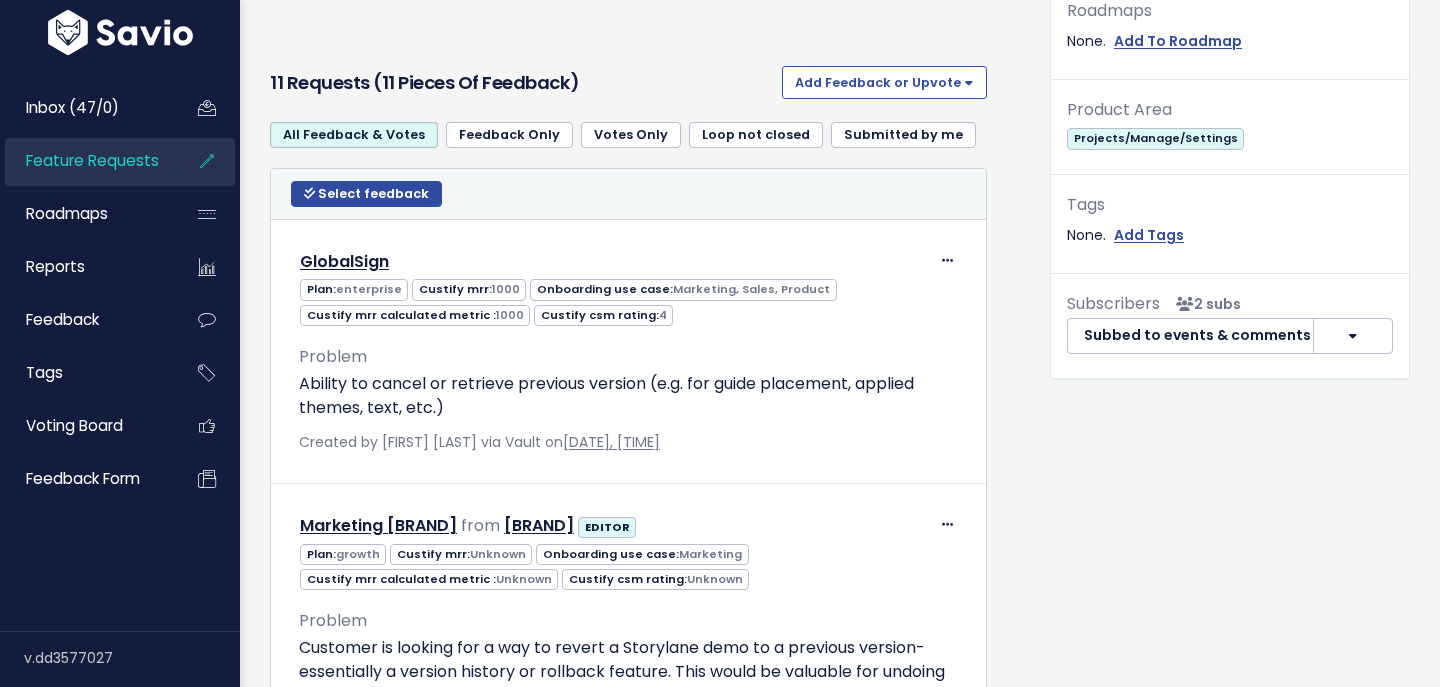 scroll, scrollTop: 0, scrollLeft: 0, axis: both 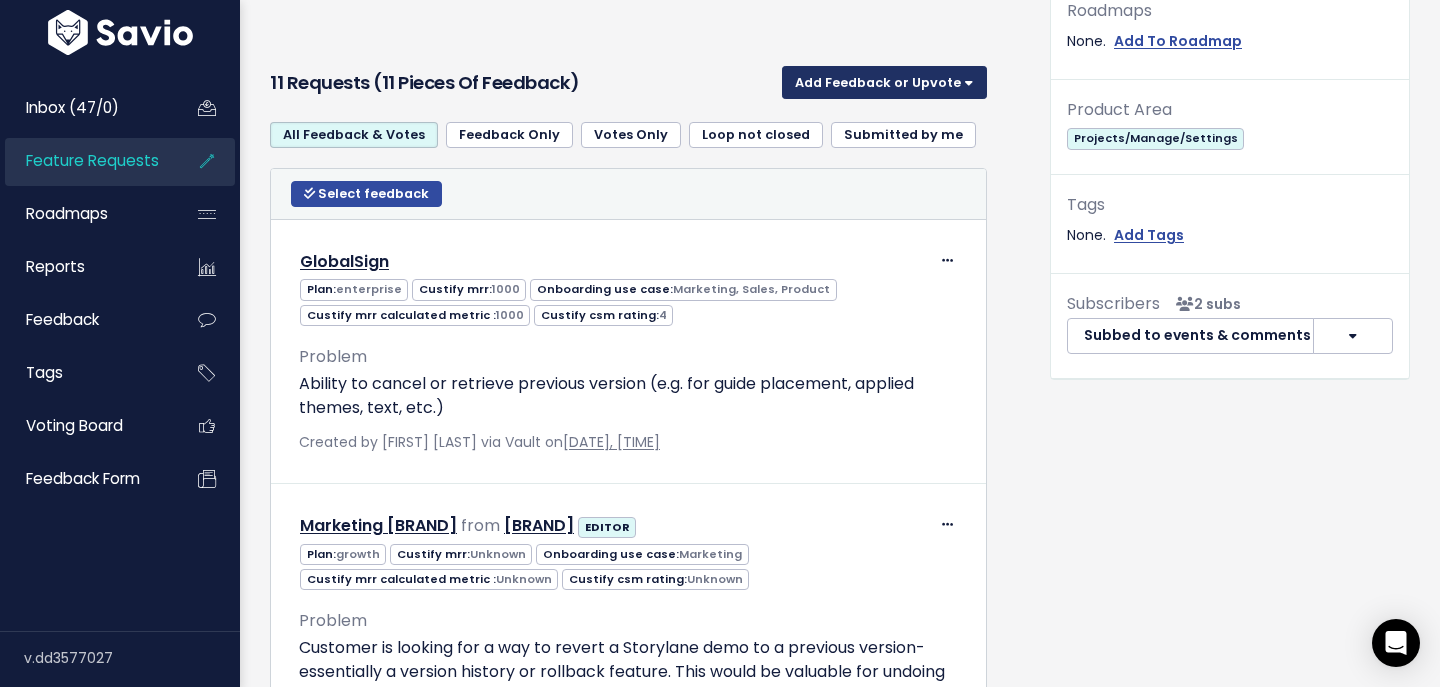 click on "Add Feedback or Upvote" at bounding box center [884, 82] 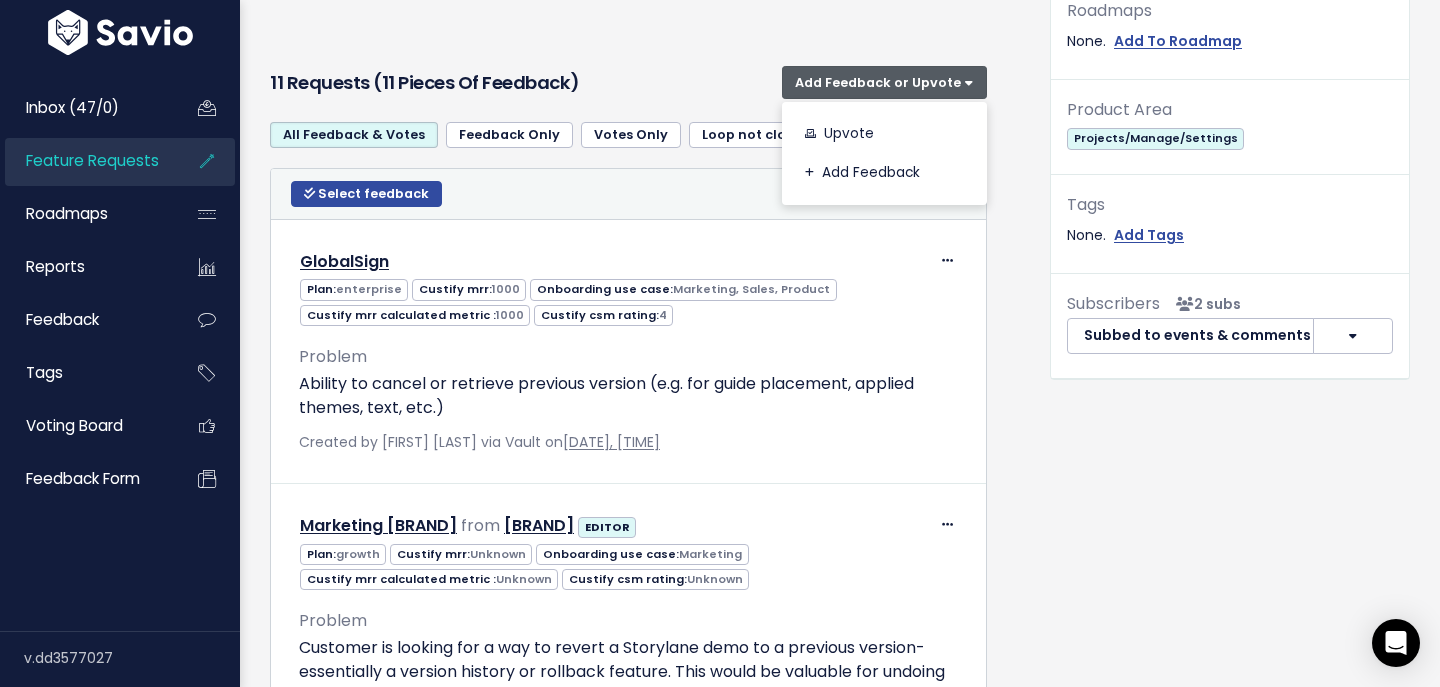 click on "11 Requests (11 pieces of Feedback)
Add Feedback or Upvote
Upvote
Add Feedback" at bounding box center [628, 83] 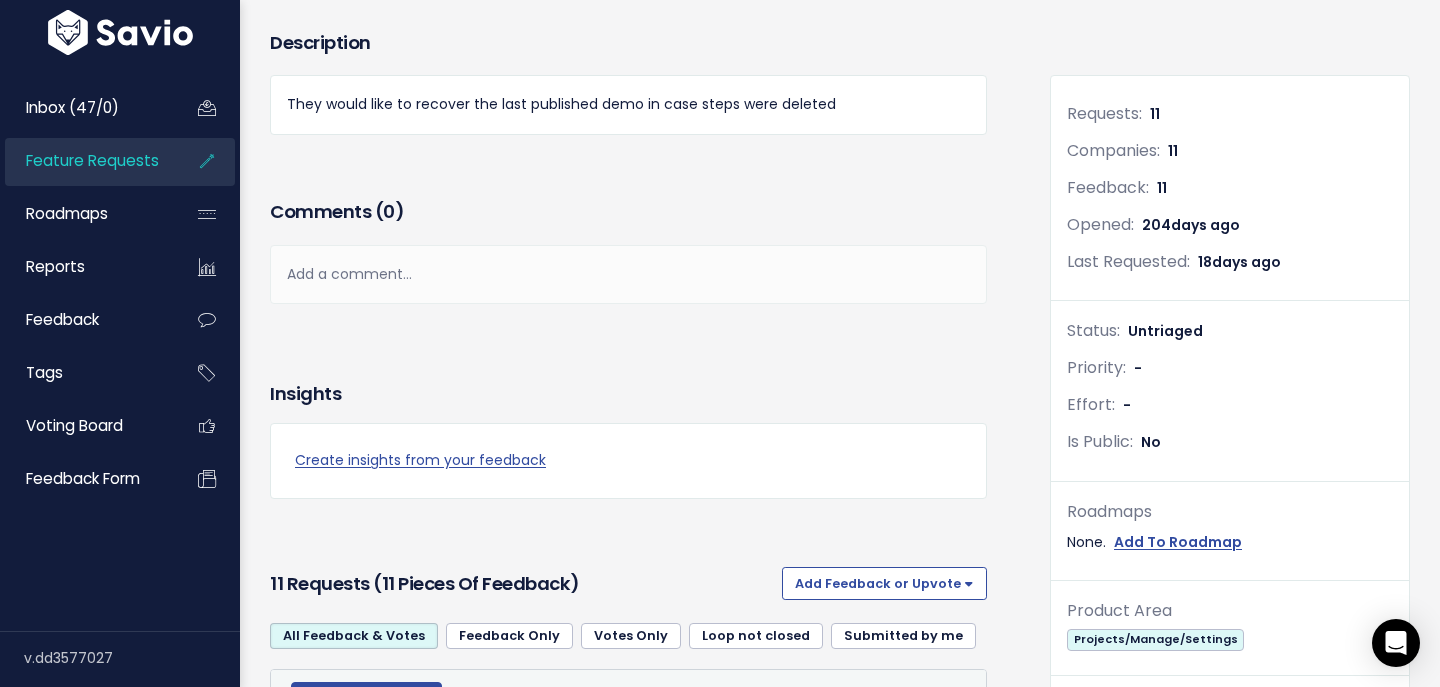 scroll, scrollTop: 323, scrollLeft: 0, axis: vertical 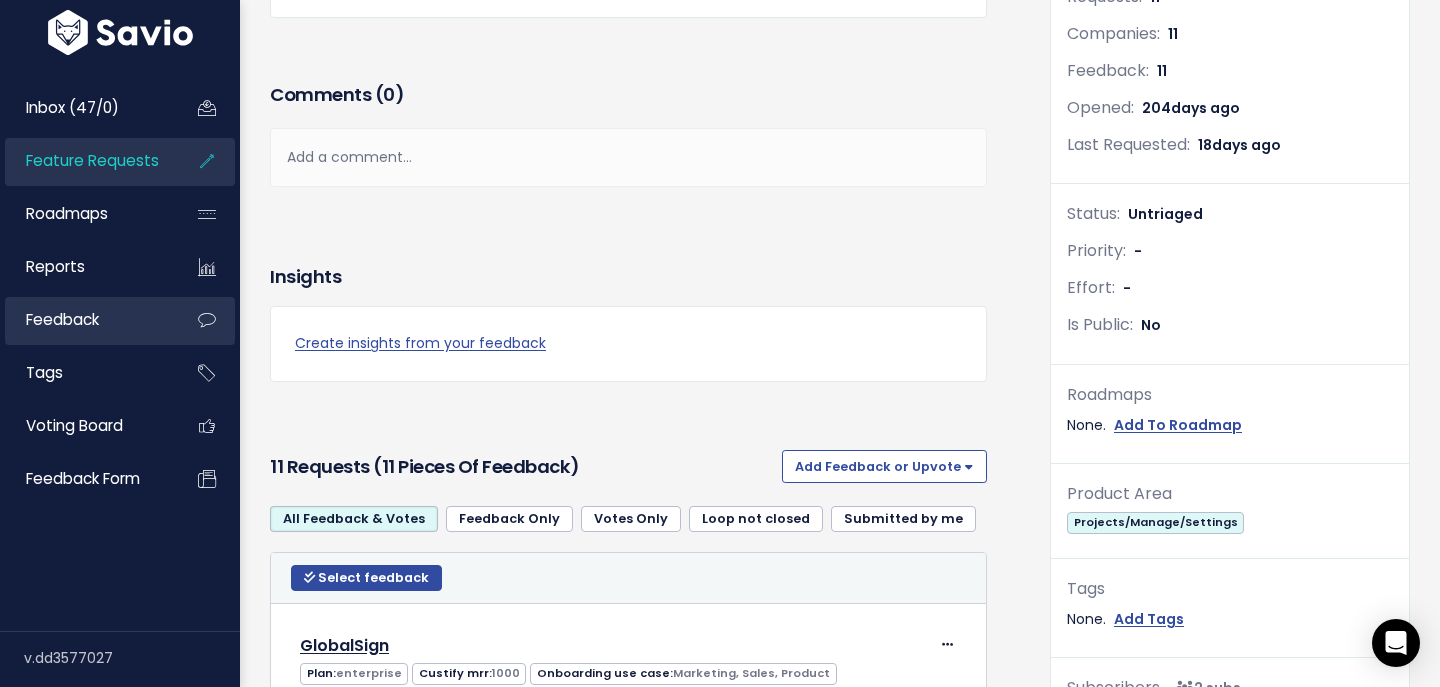 click on "Feedback" at bounding box center (62, 319) 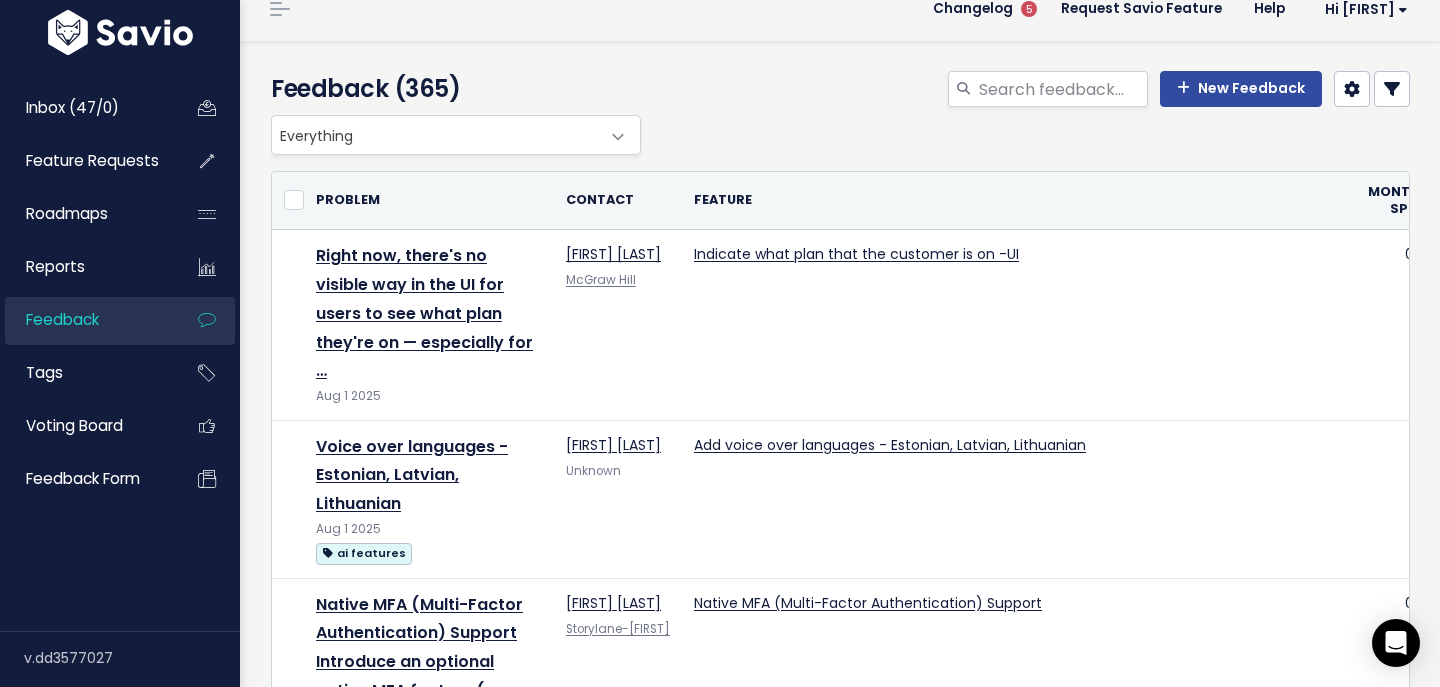scroll, scrollTop: 0, scrollLeft: 0, axis: both 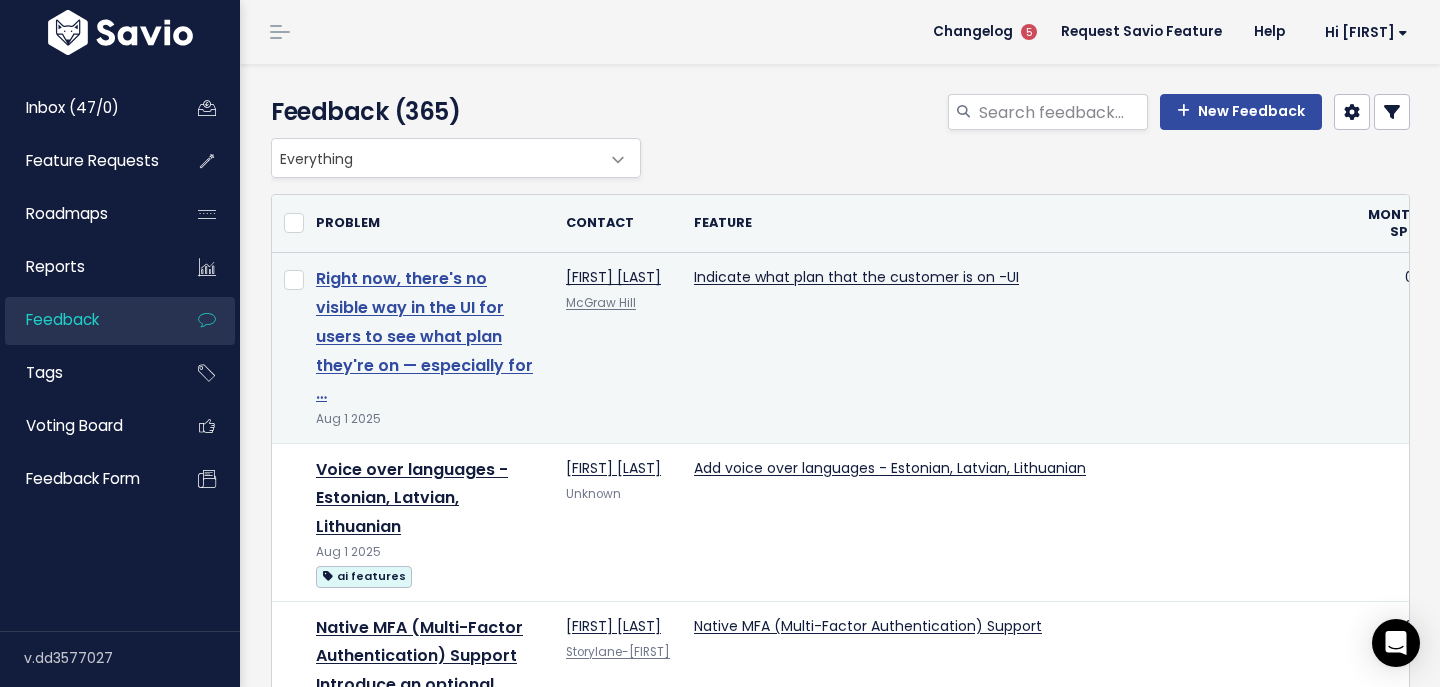 click on "Right now, there's no visible way in the UI for users to see what plan they're on — especially for …" at bounding box center [424, 336] 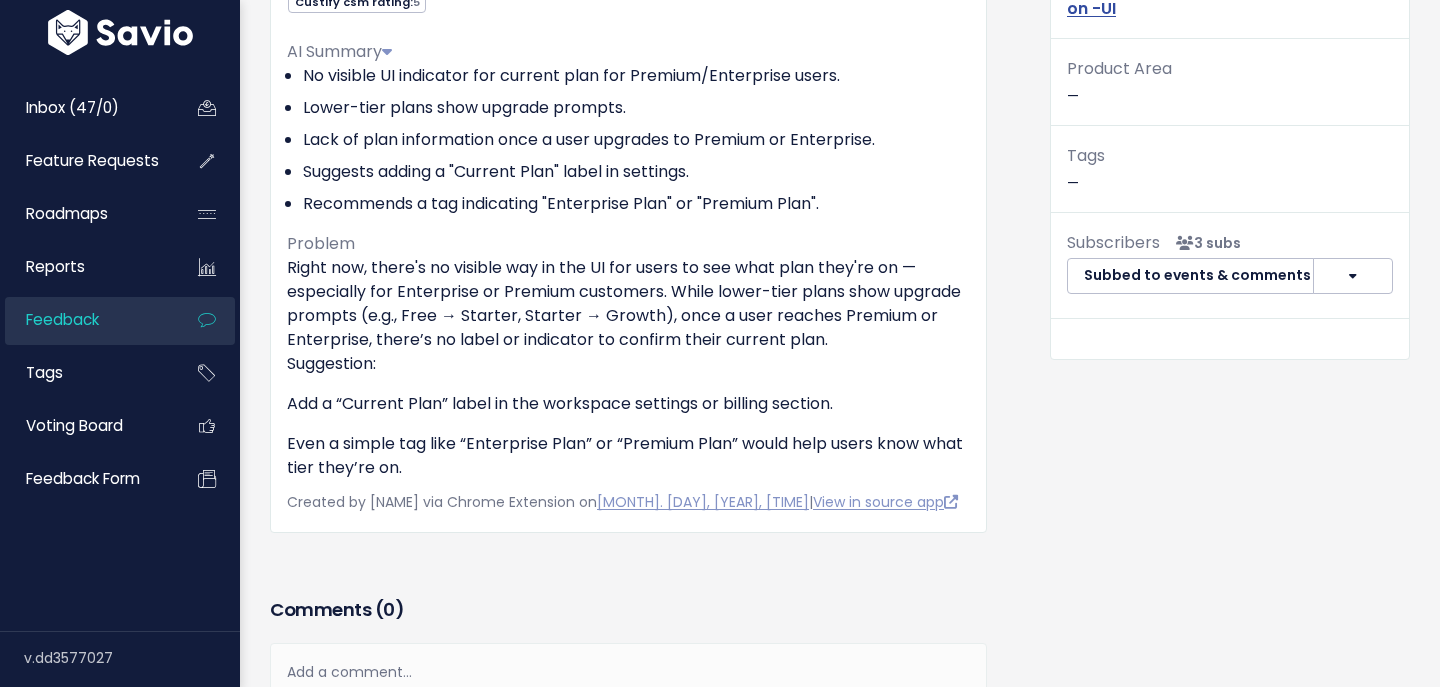 scroll, scrollTop: 0, scrollLeft: 0, axis: both 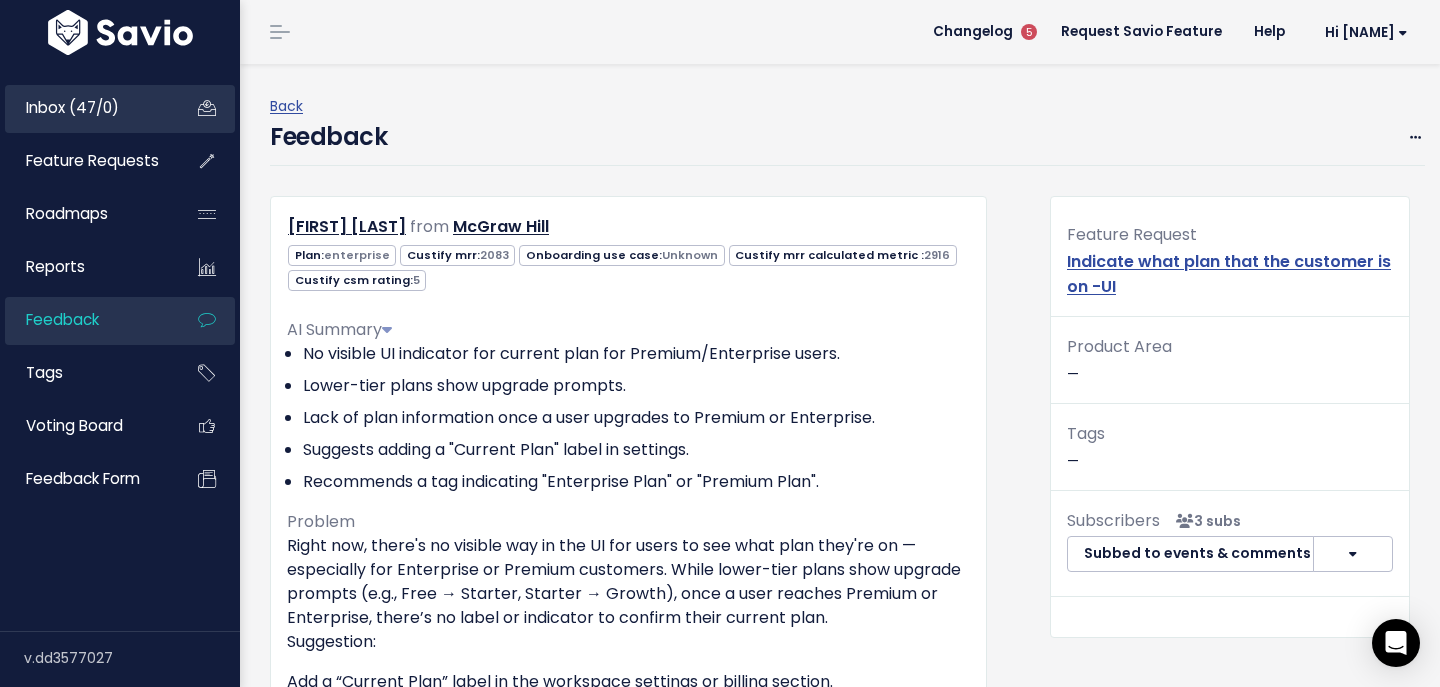 click on "Inbox (47/0)" at bounding box center (85, 108) 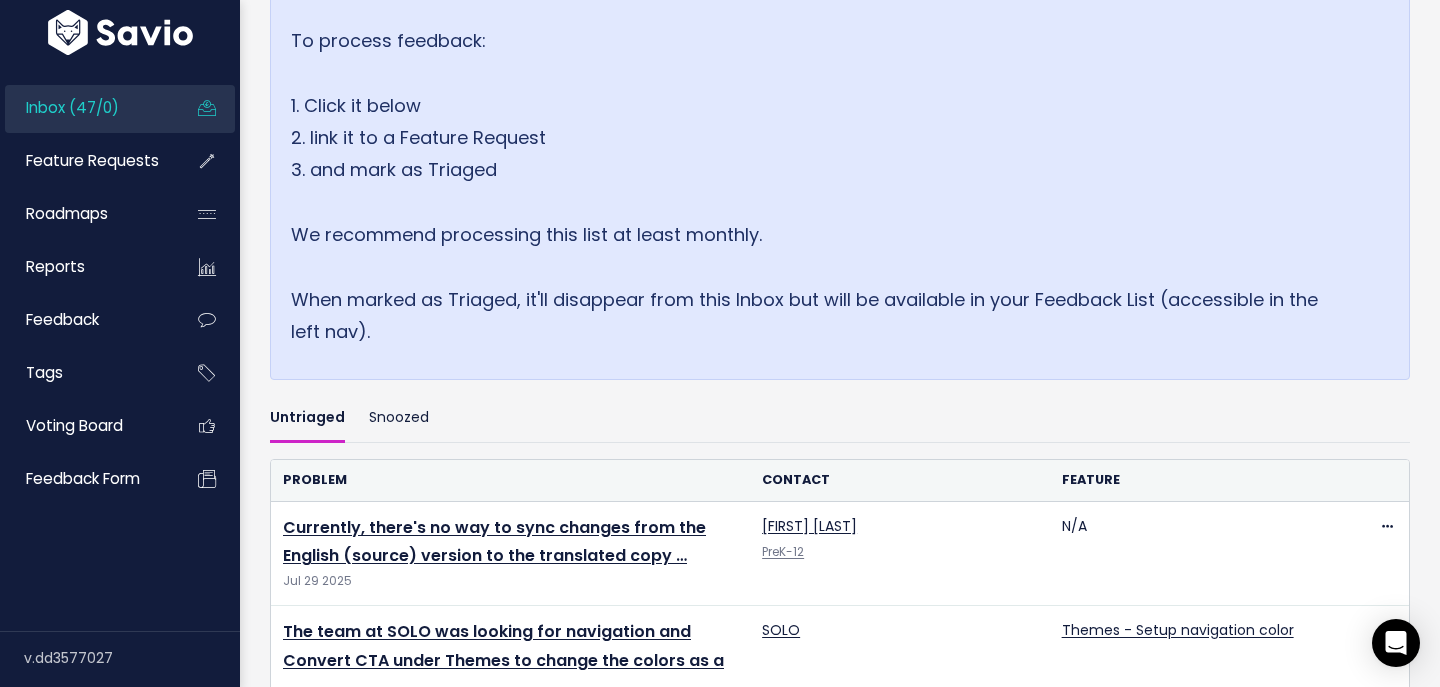 scroll, scrollTop: 495, scrollLeft: 0, axis: vertical 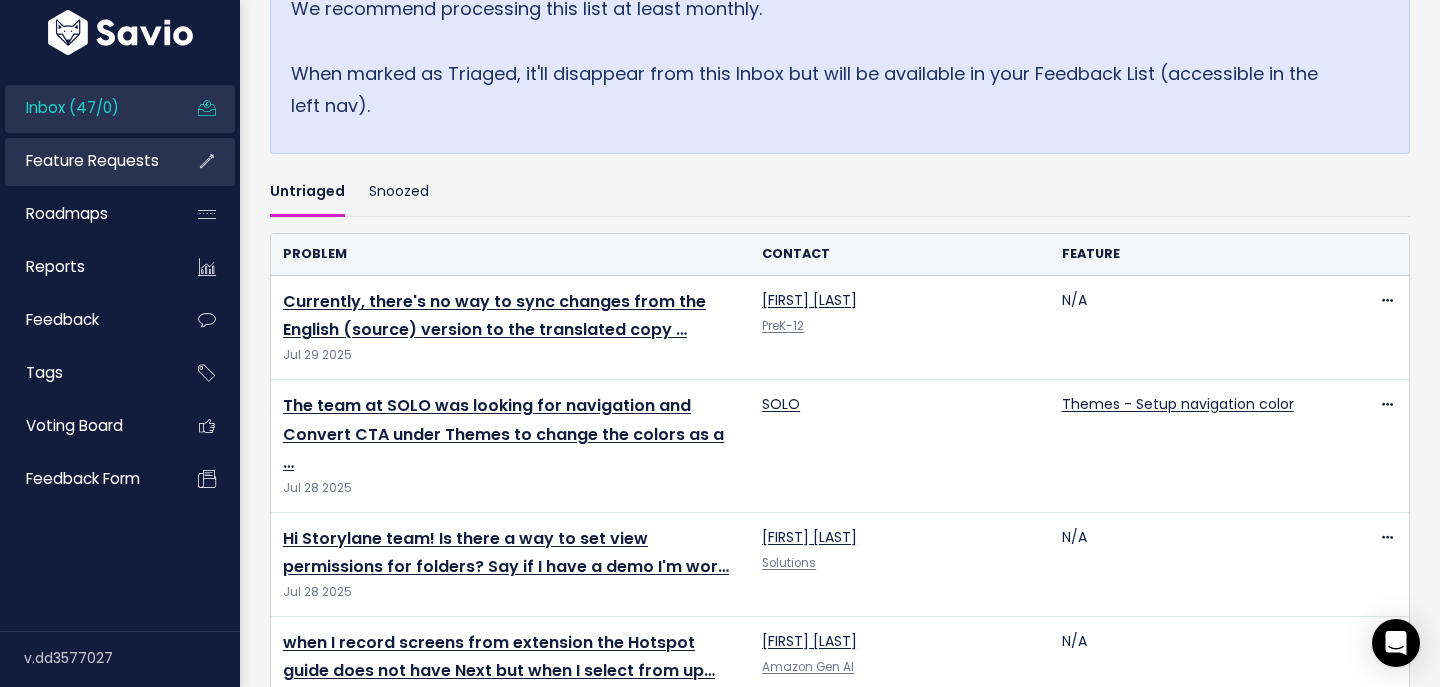 click on "Feature Requests" at bounding box center [92, 160] 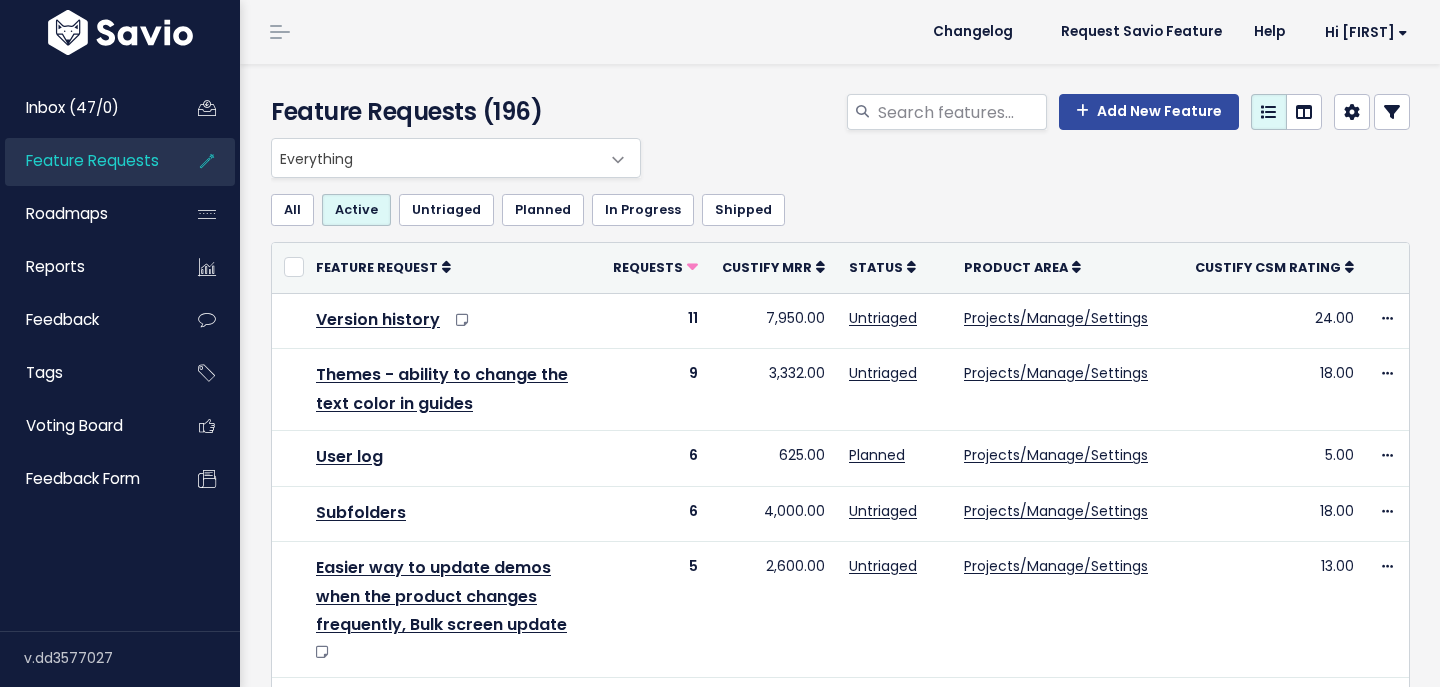 scroll, scrollTop: 0, scrollLeft: 0, axis: both 